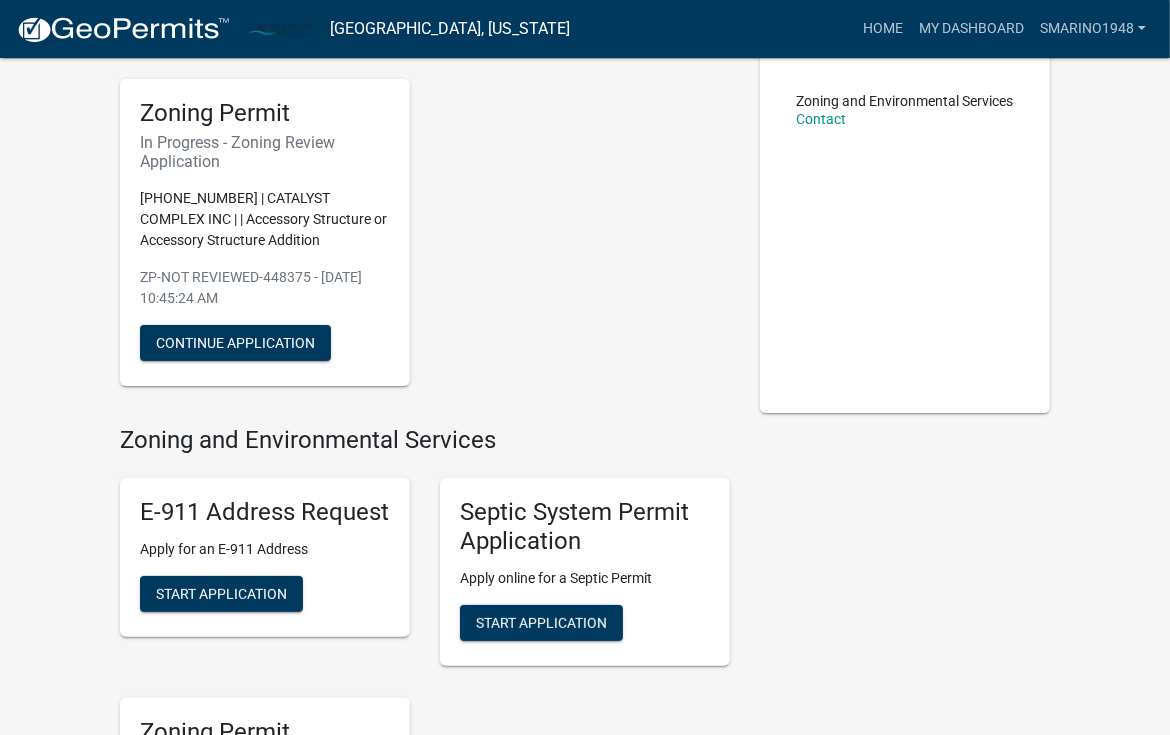 scroll, scrollTop: 100, scrollLeft: 0, axis: vertical 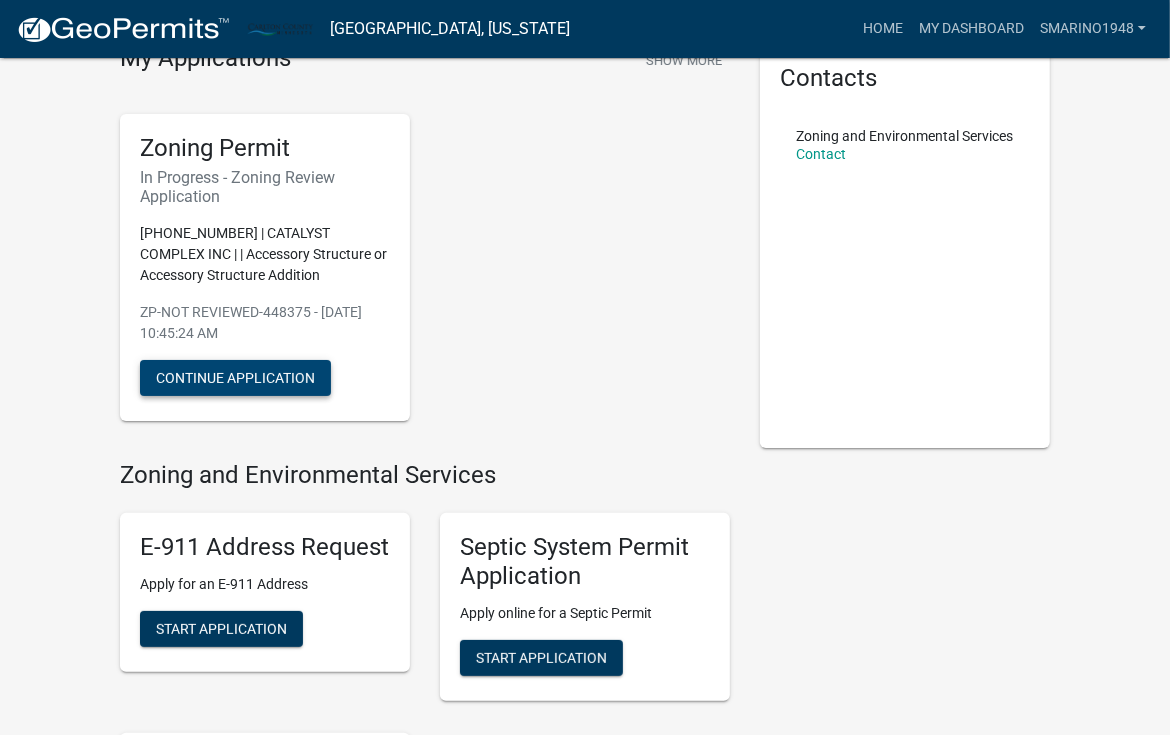 click on "Continue Application" 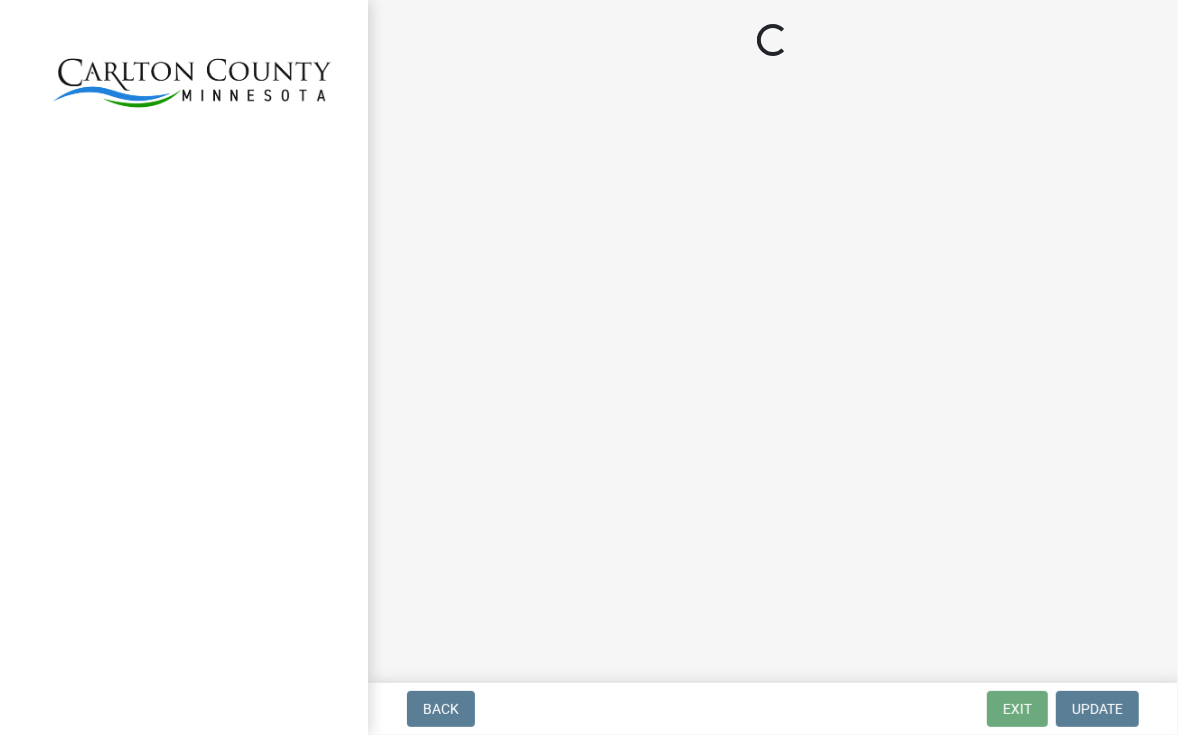 scroll, scrollTop: 0, scrollLeft: 0, axis: both 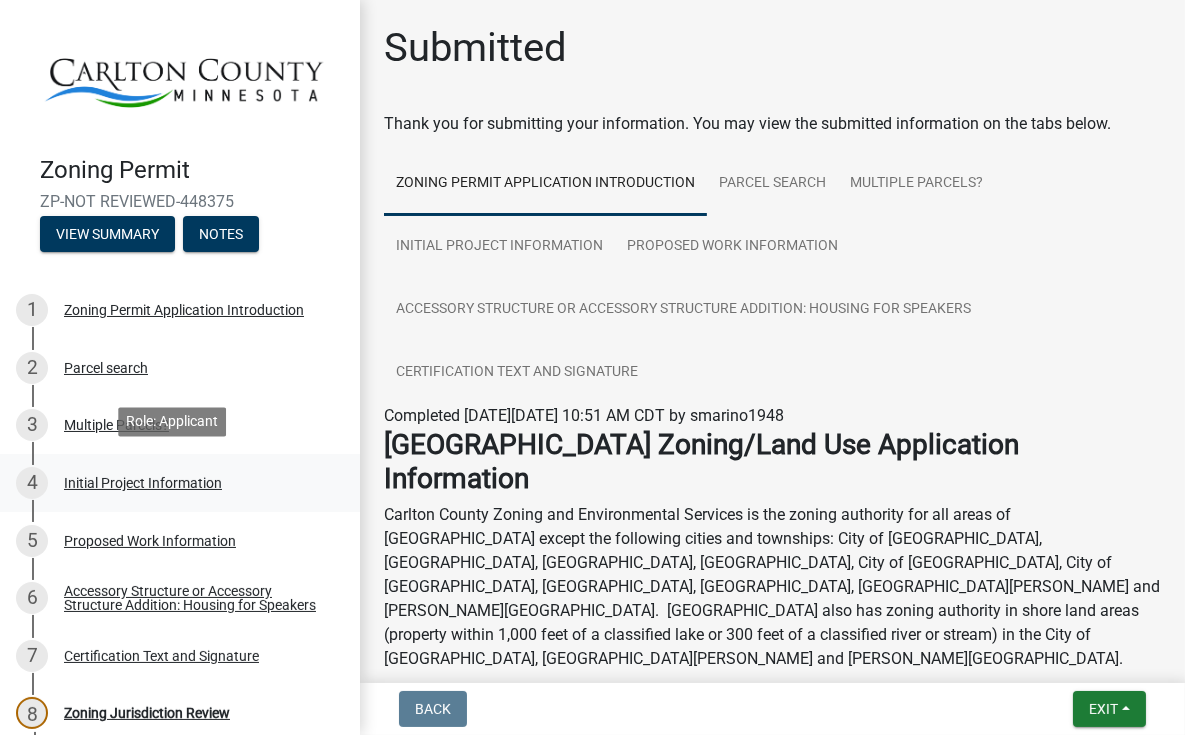 click on "Initial Project Information" at bounding box center (143, 483) 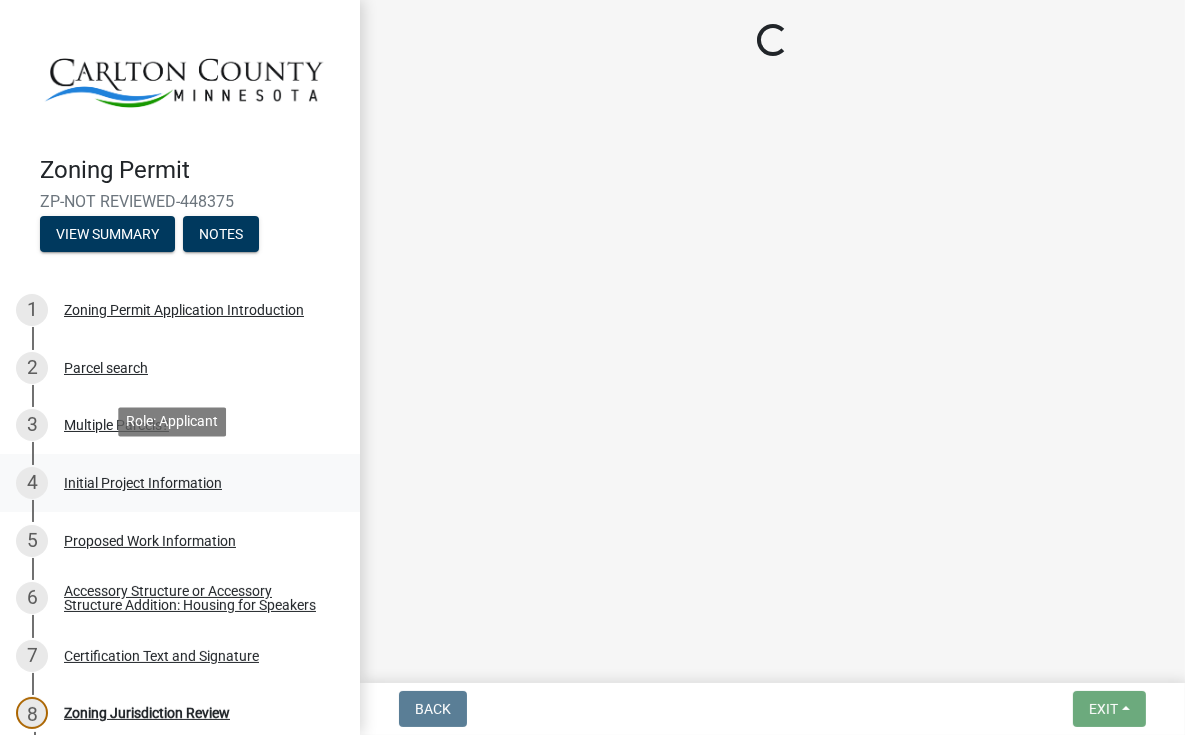 select on "33d21d3a-ebb3-419e-8315-ef7213d04586" 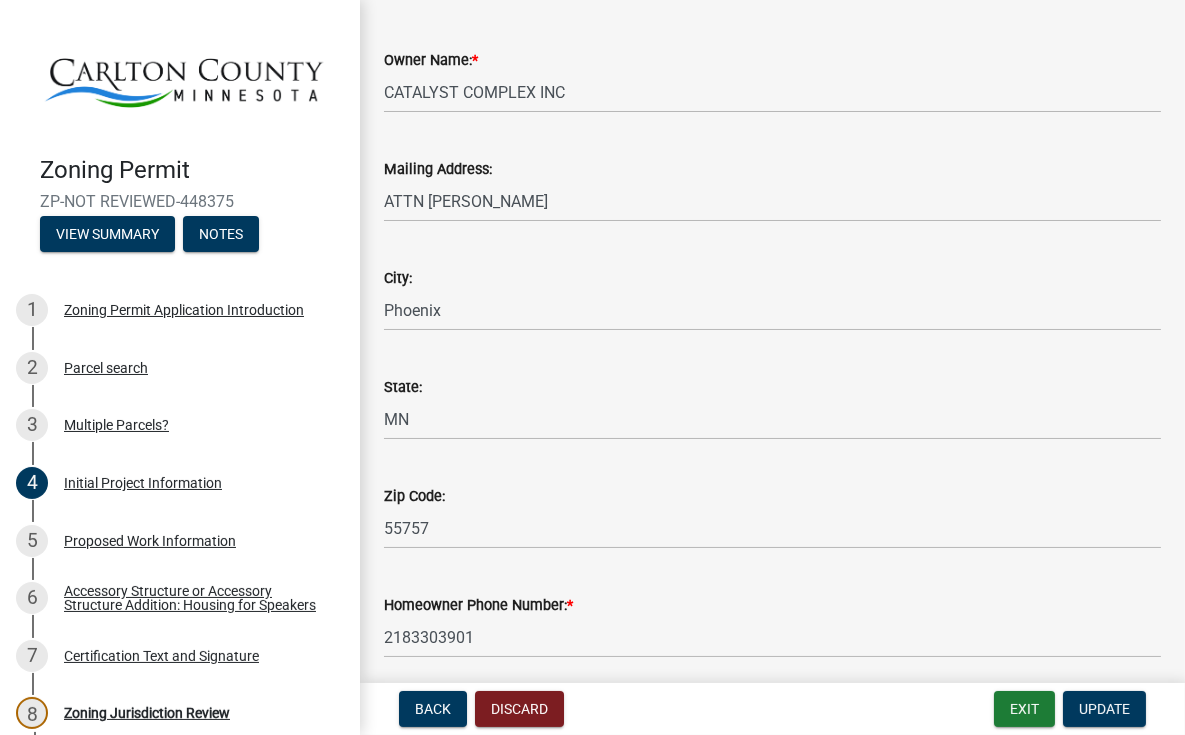 scroll, scrollTop: 300, scrollLeft: 0, axis: vertical 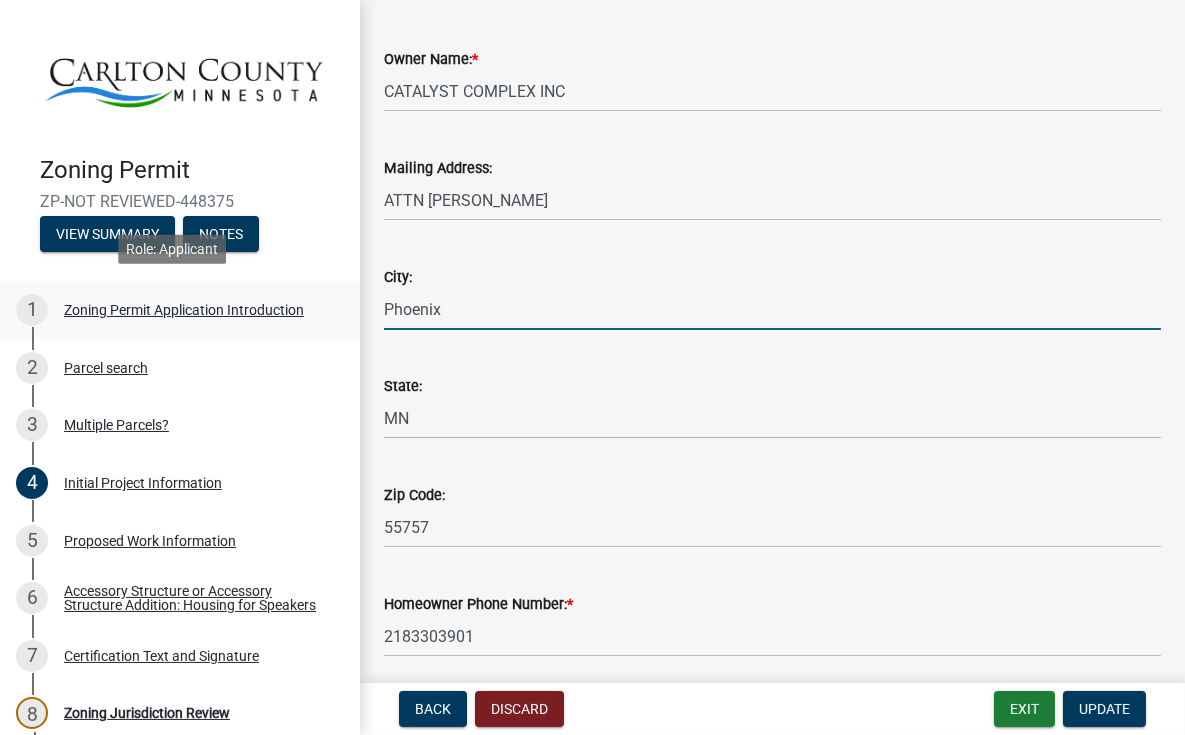 drag, startPoint x: 448, startPoint y: 311, endPoint x: 343, endPoint y: 312, distance: 105.00476 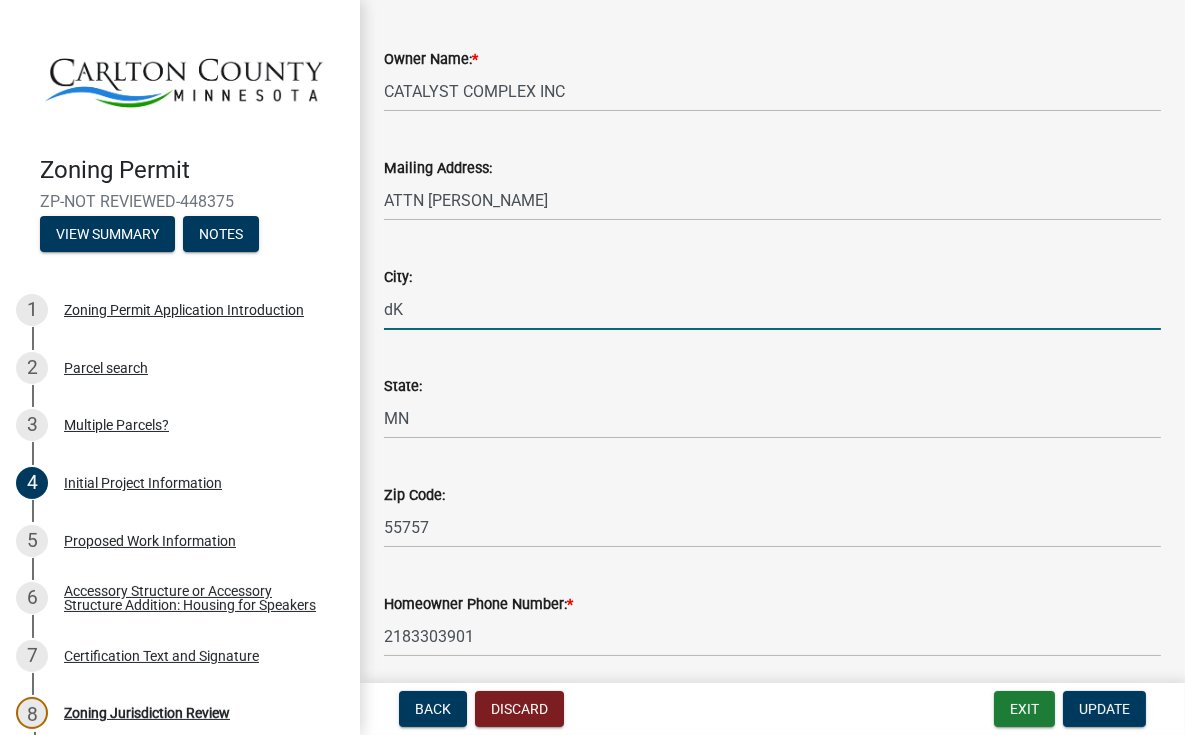 type on "d" 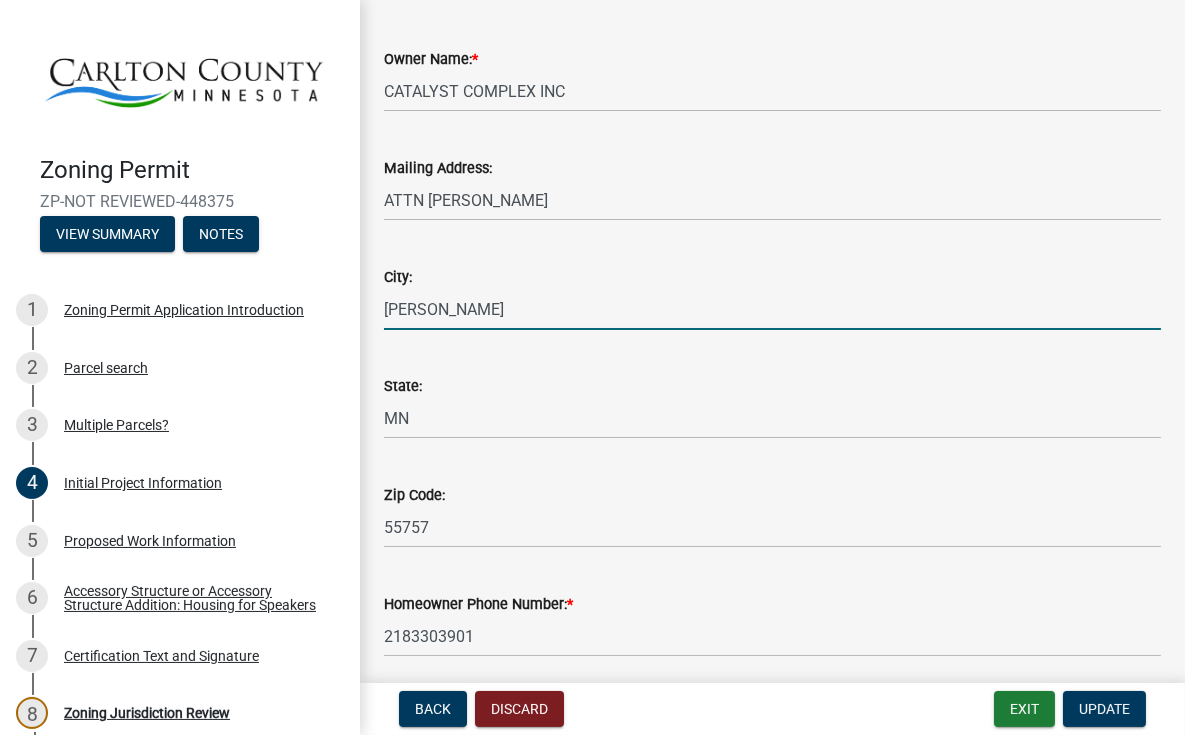 type on "Kettle River" 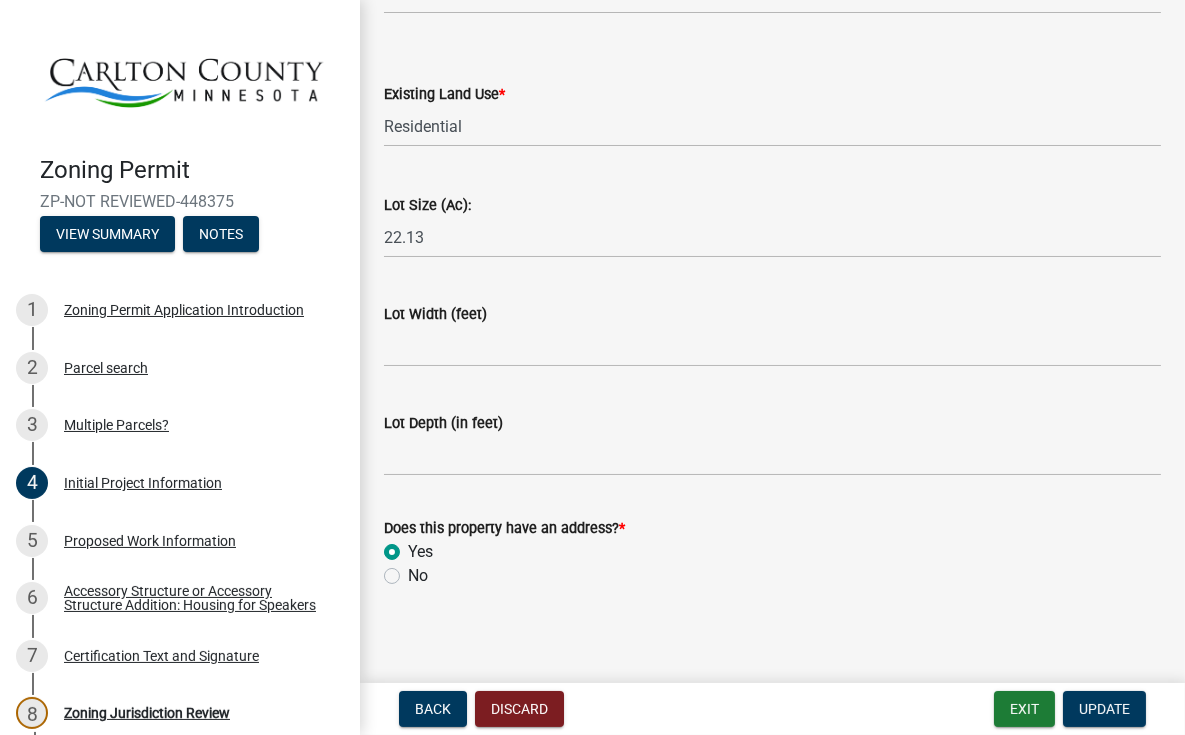 scroll, scrollTop: 2740, scrollLeft: 0, axis: vertical 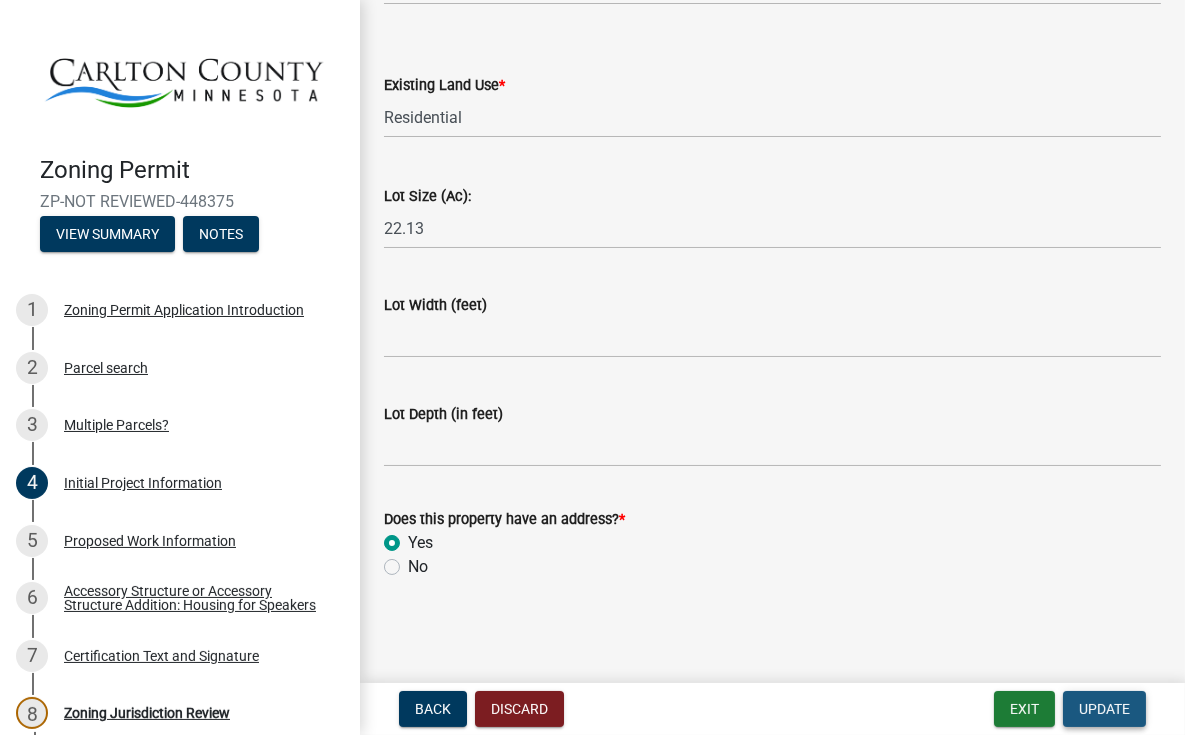 click on "Update" at bounding box center [1104, 709] 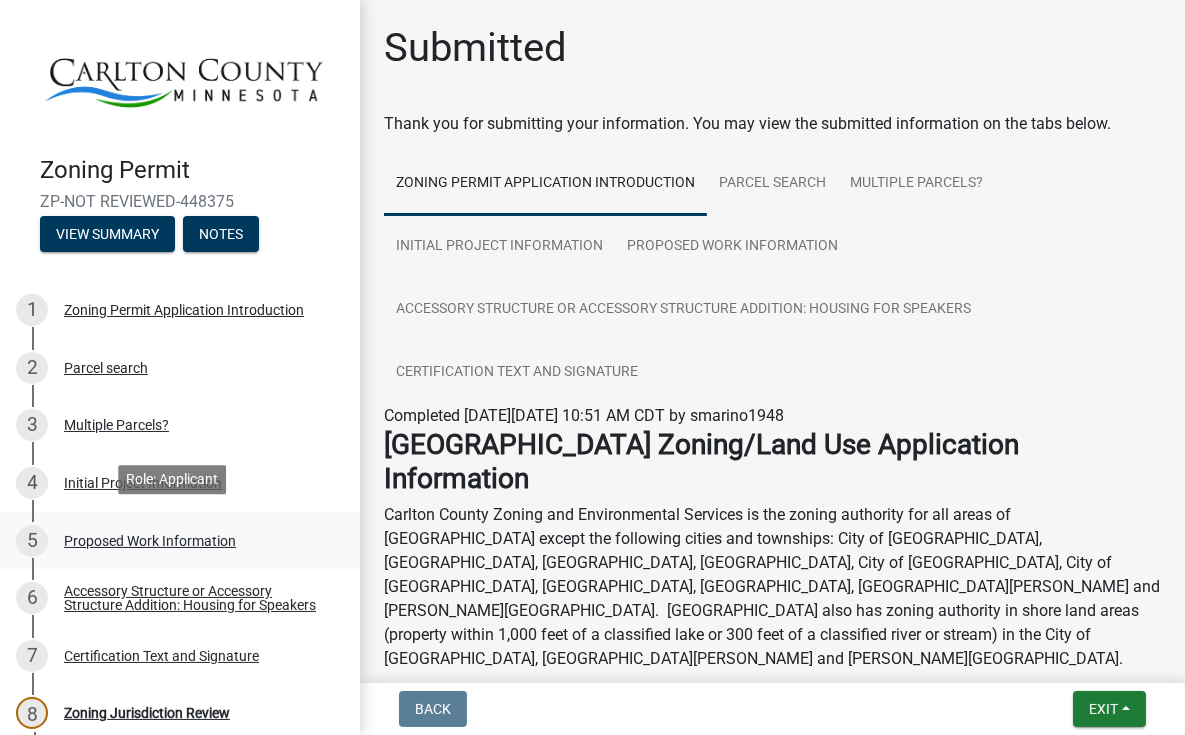 click on "Proposed Work Information" at bounding box center (150, 541) 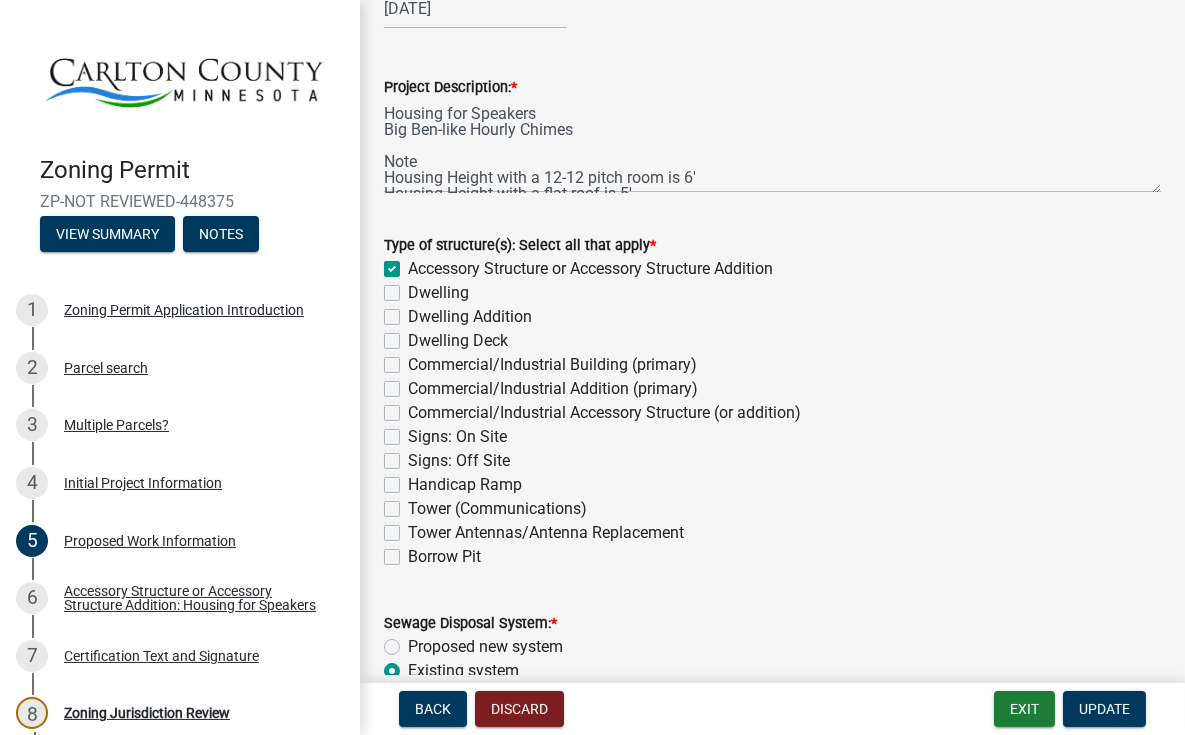 scroll, scrollTop: 0, scrollLeft: 0, axis: both 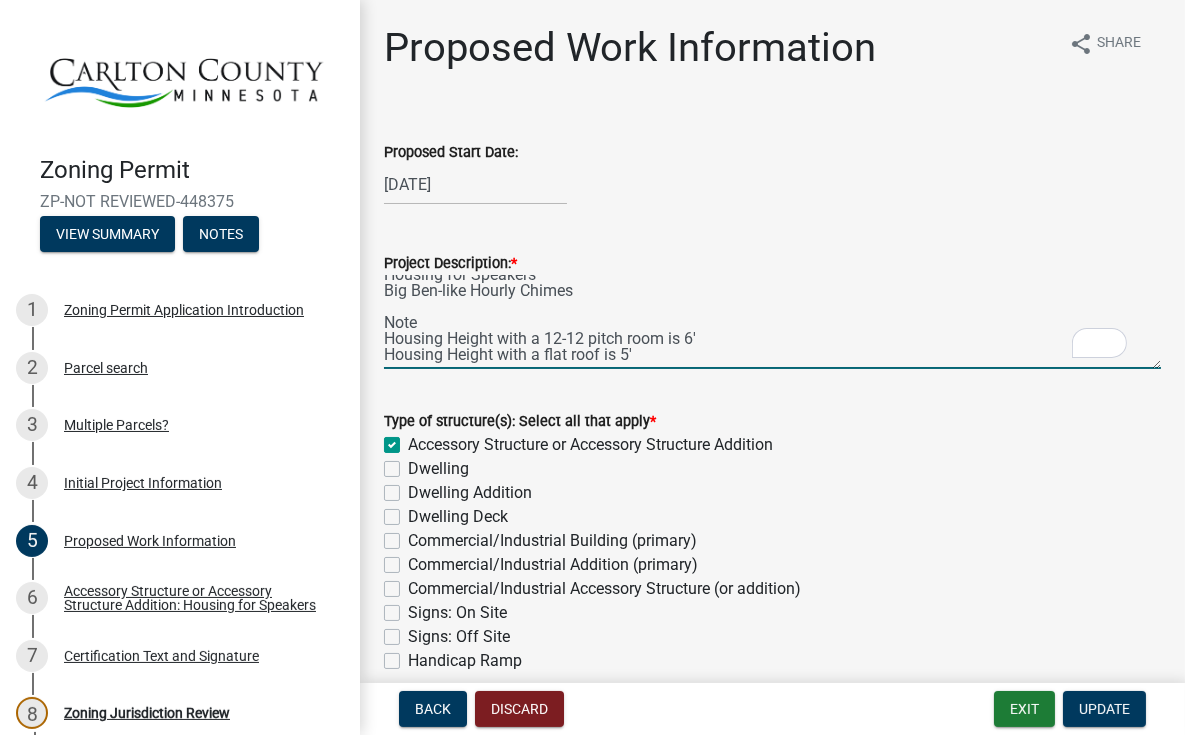 click on "Housing for Speakers
Big Ben-like Hourly Chimes
Note
Housing Height with a 12-12 pitch room is 6'
Housing Height with a flat roof is 5'" at bounding box center (772, 322) 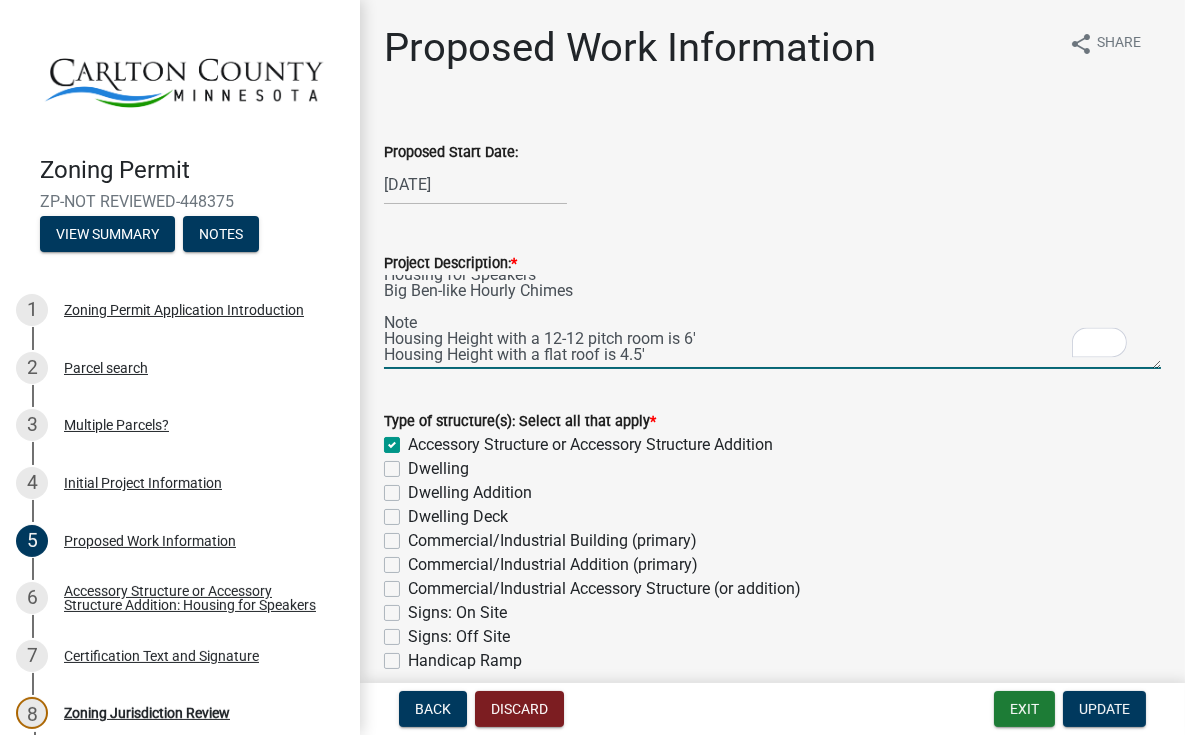 click on "Housing for Speakers
Big Ben-like Hourly Chimes
Note
Housing Height with a 12-12 pitch room is 6'
Housing Height with a flat roof is 4.5'" at bounding box center [772, 322] 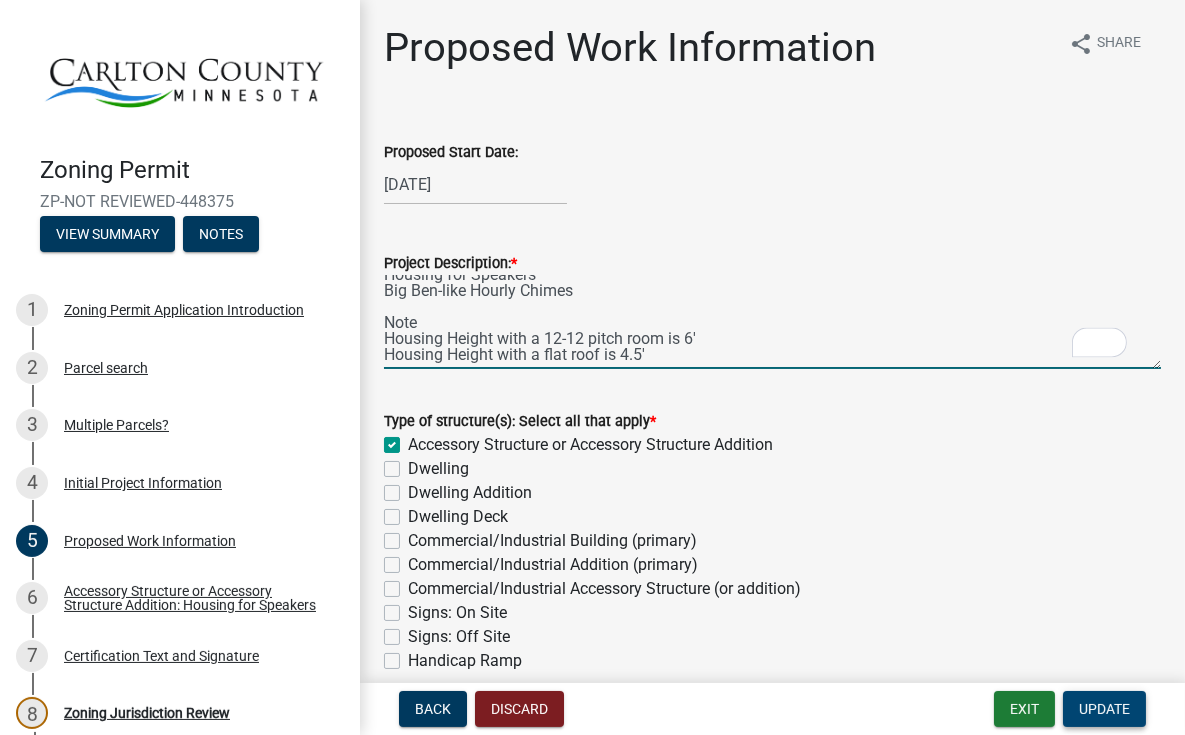 type on "Housing for Speakers
Big Ben-like Hourly Chimes
Note
Housing Height with a 12-12 pitch room is 6'
Housing Height with a flat roof is 4.5'" 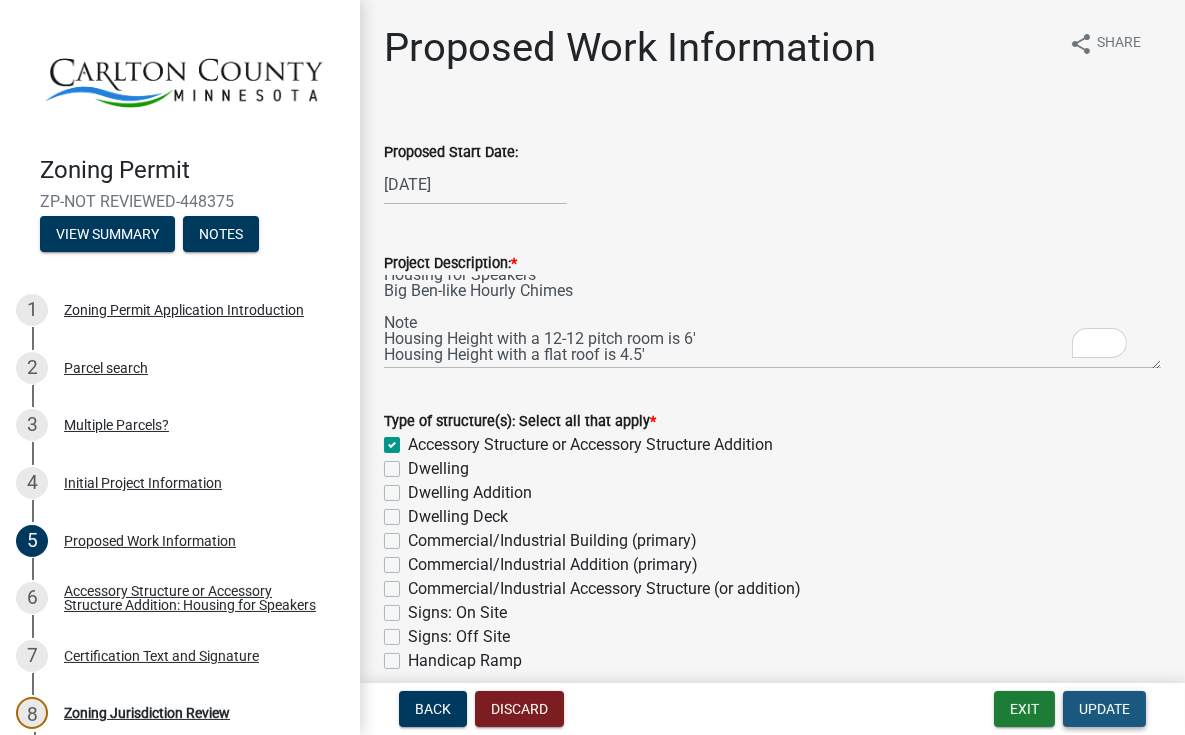 click on "Update" at bounding box center (1104, 709) 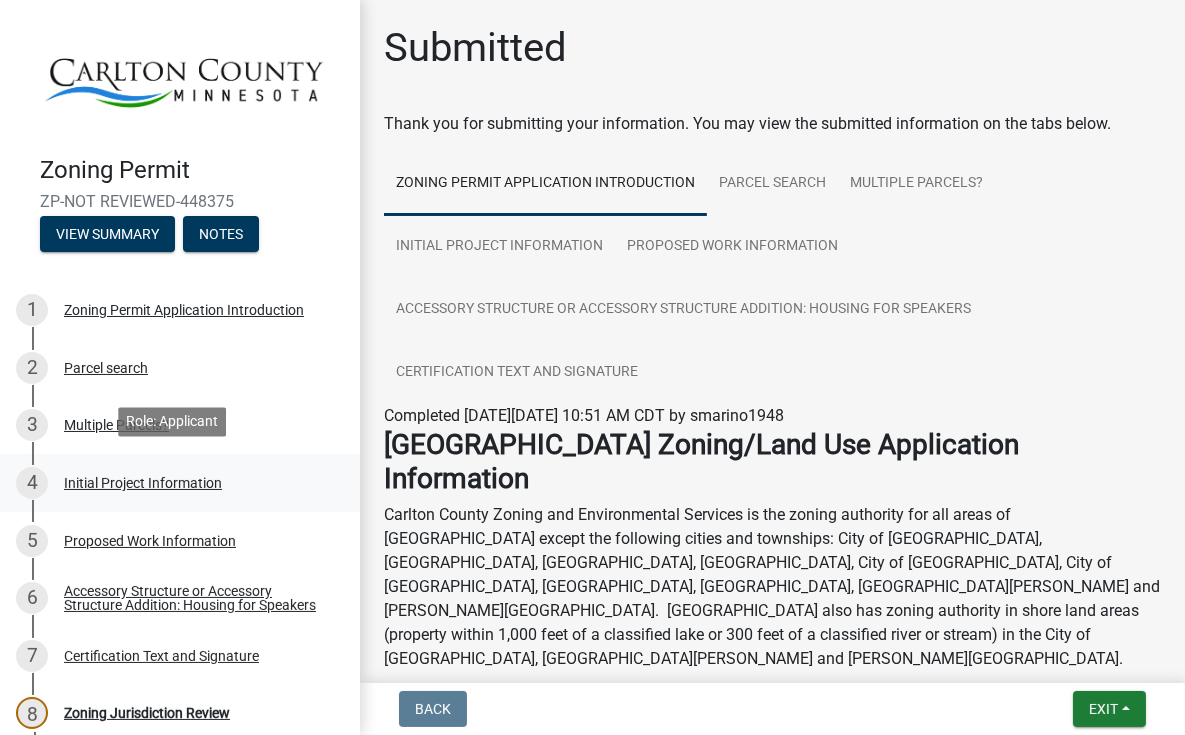 click on "Initial Project Information" at bounding box center (143, 483) 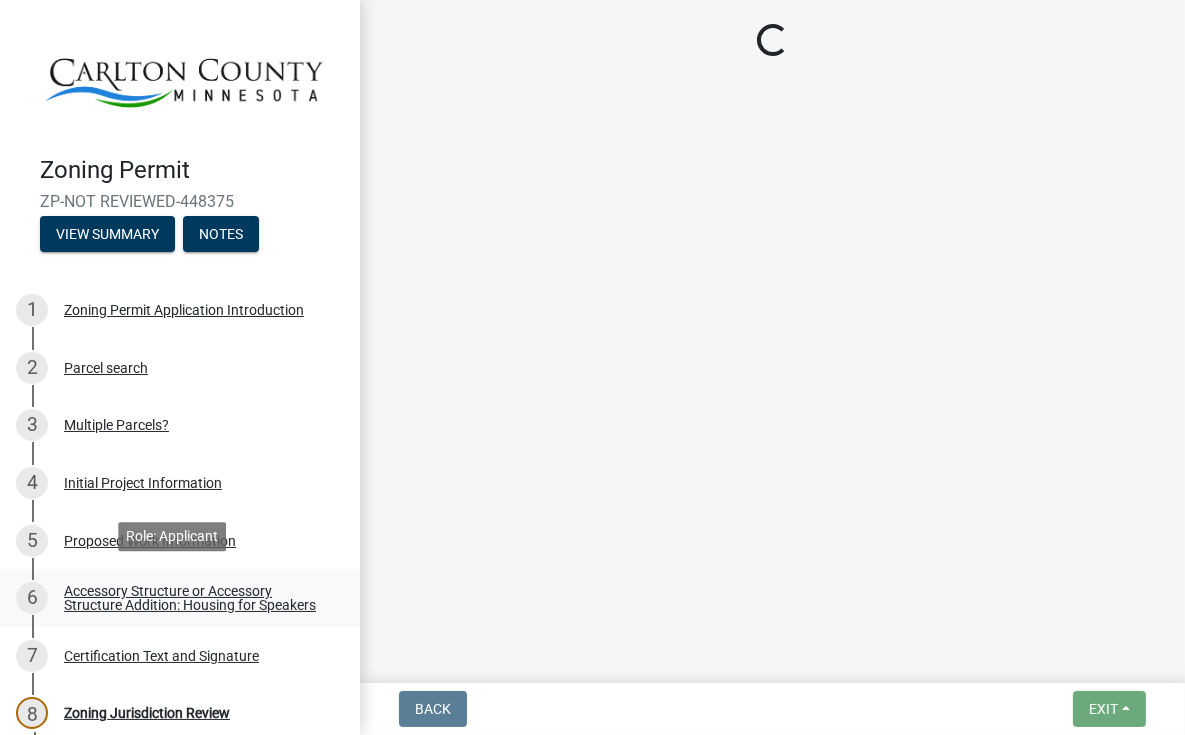 select on "33d21d3a-ebb3-419e-8315-ef7213d04586" 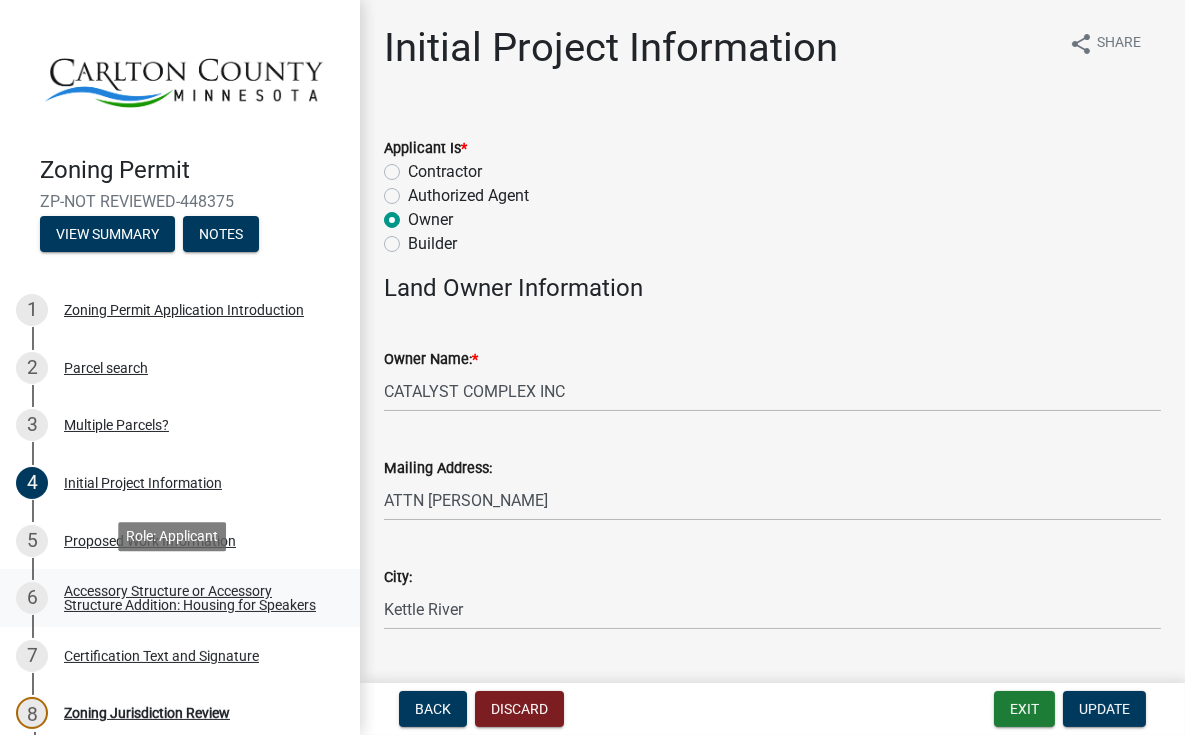 click on "Accessory Structure or Accessory Structure Addition: Housing for Speakers" at bounding box center (196, 598) 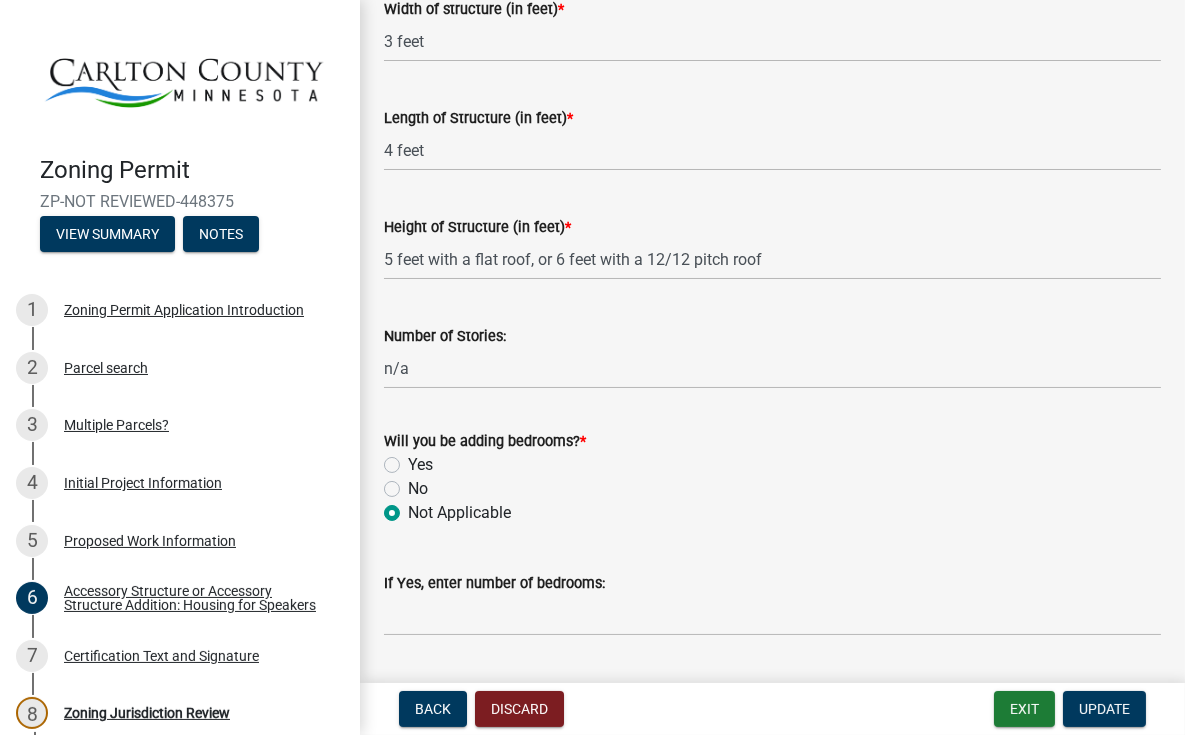 scroll, scrollTop: 1100, scrollLeft: 0, axis: vertical 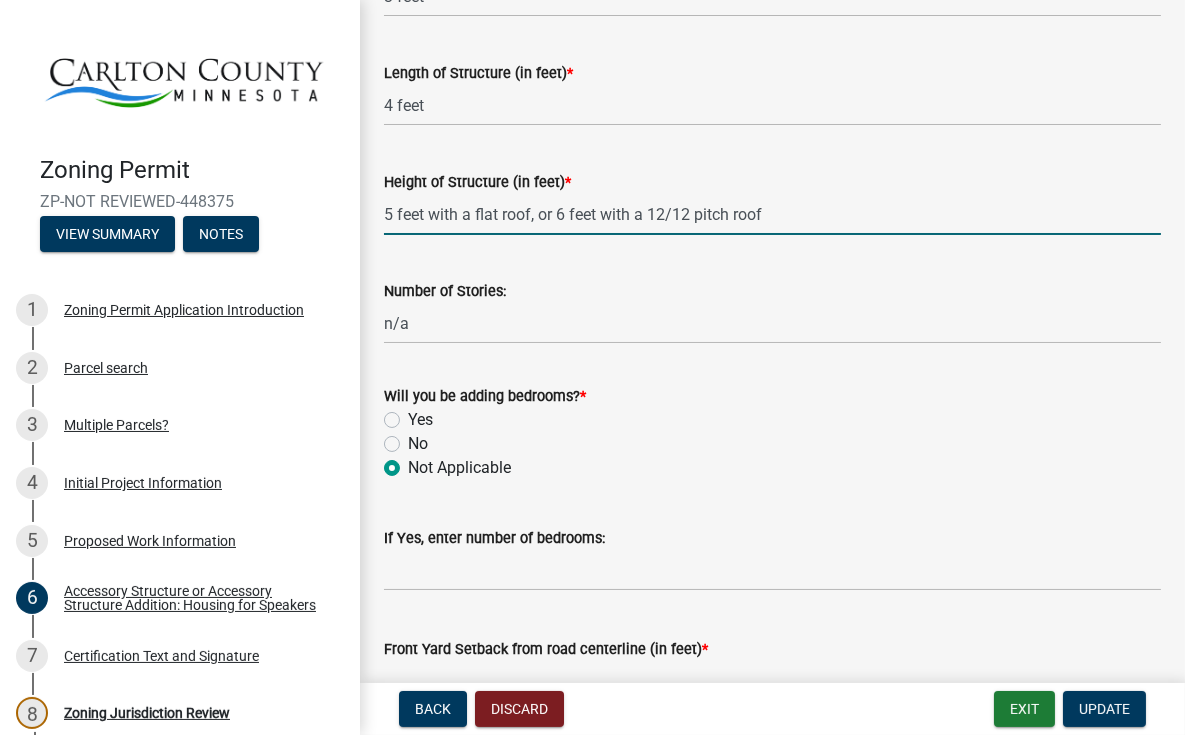 click on "5 feet with a flat roof, or 6 feet with a 12/12 pitch roof" at bounding box center [772, 214] 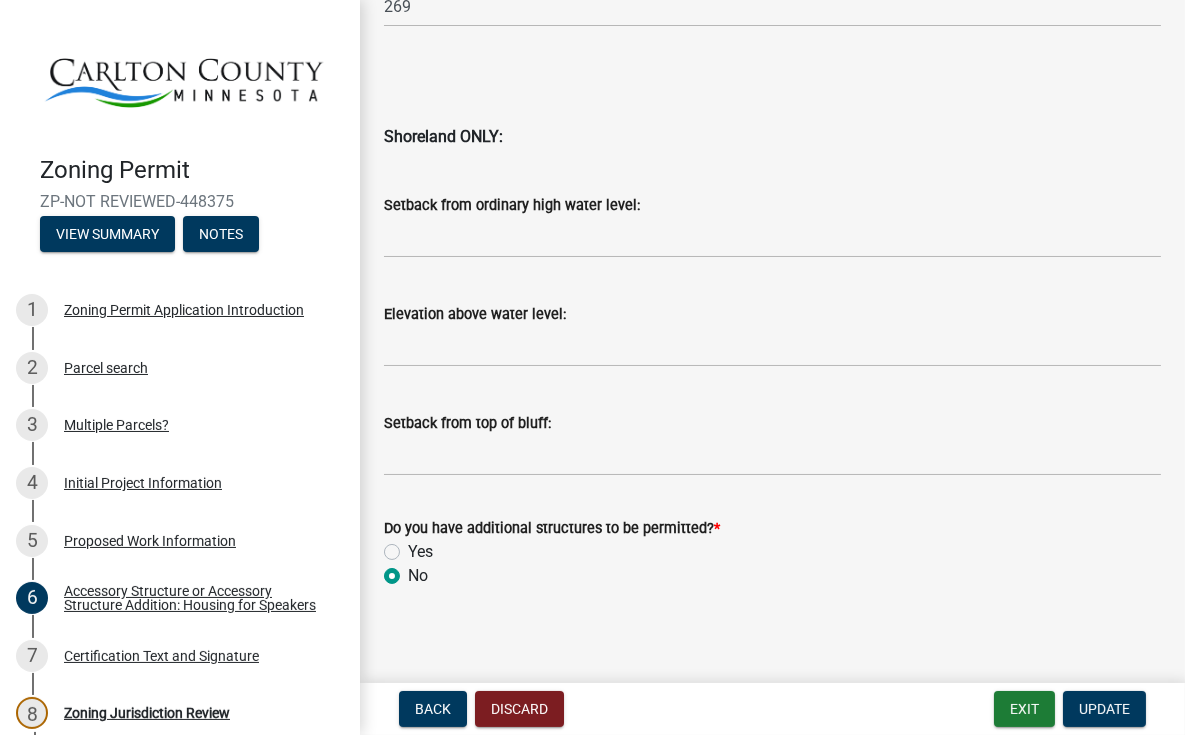 scroll, scrollTop: 2228, scrollLeft: 0, axis: vertical 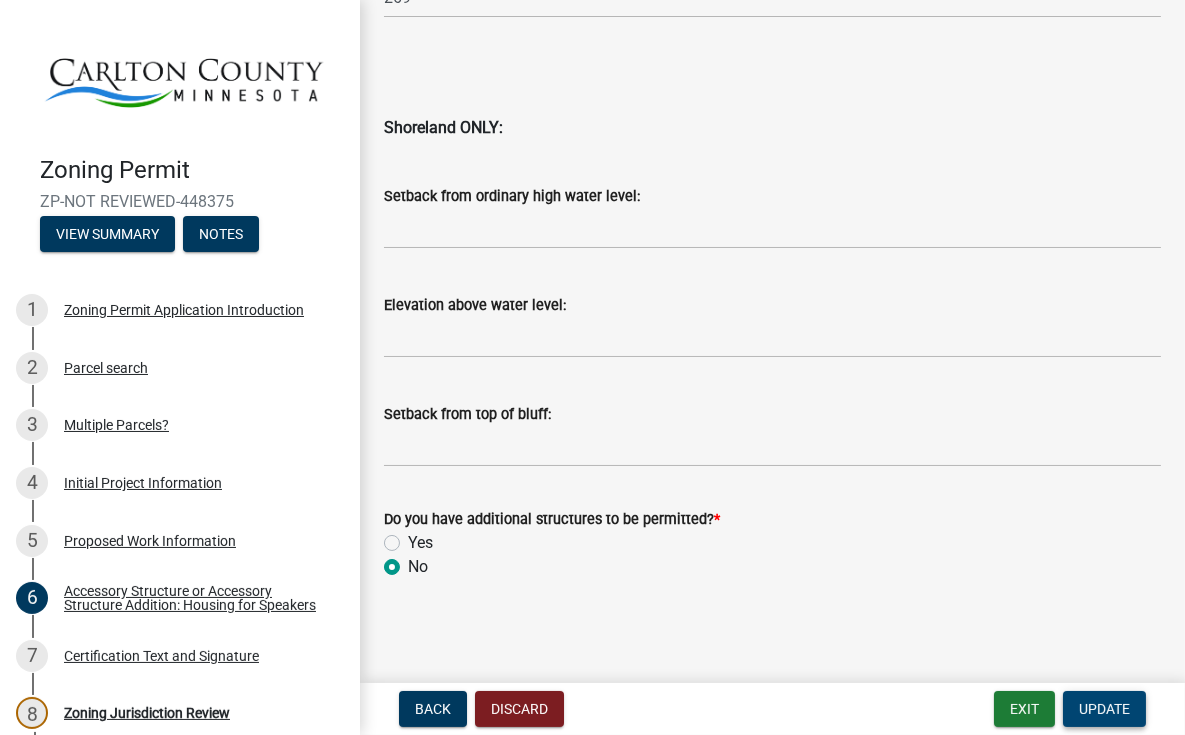 type on "4.5 feet with a flat roof, or 6 feet with a 12/12 pitch roof" 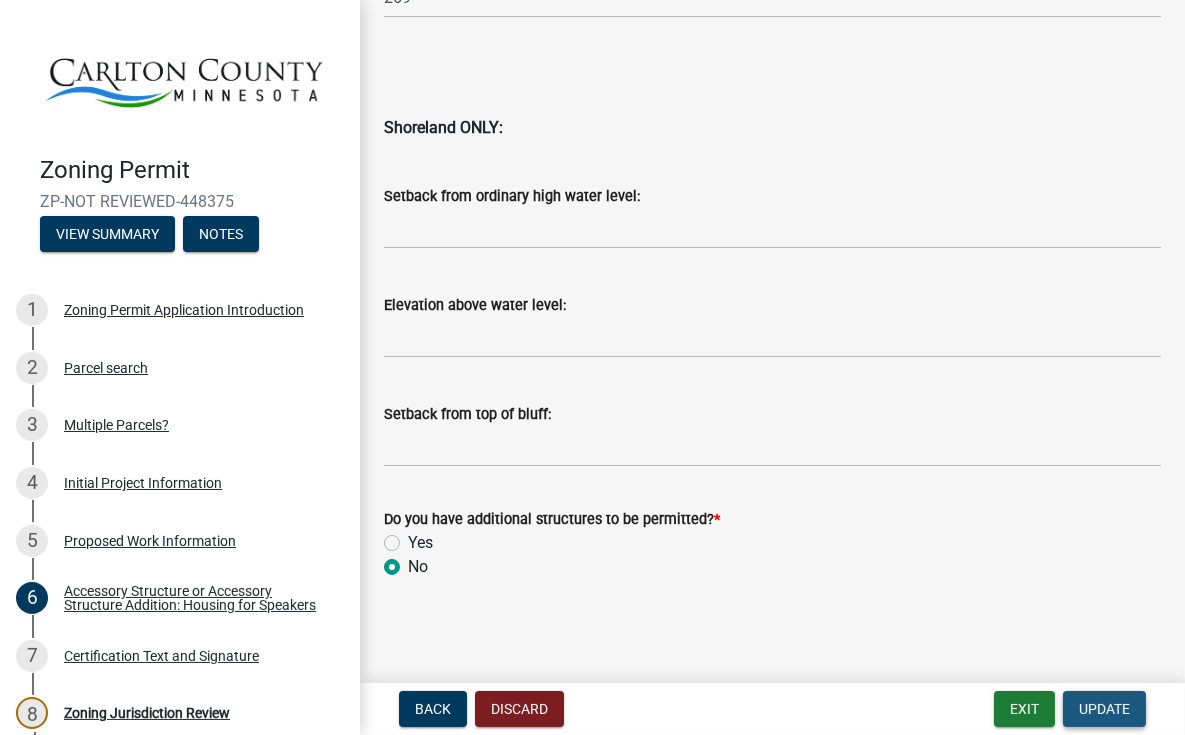 click on "Update" at bounding box center [1104, 709] 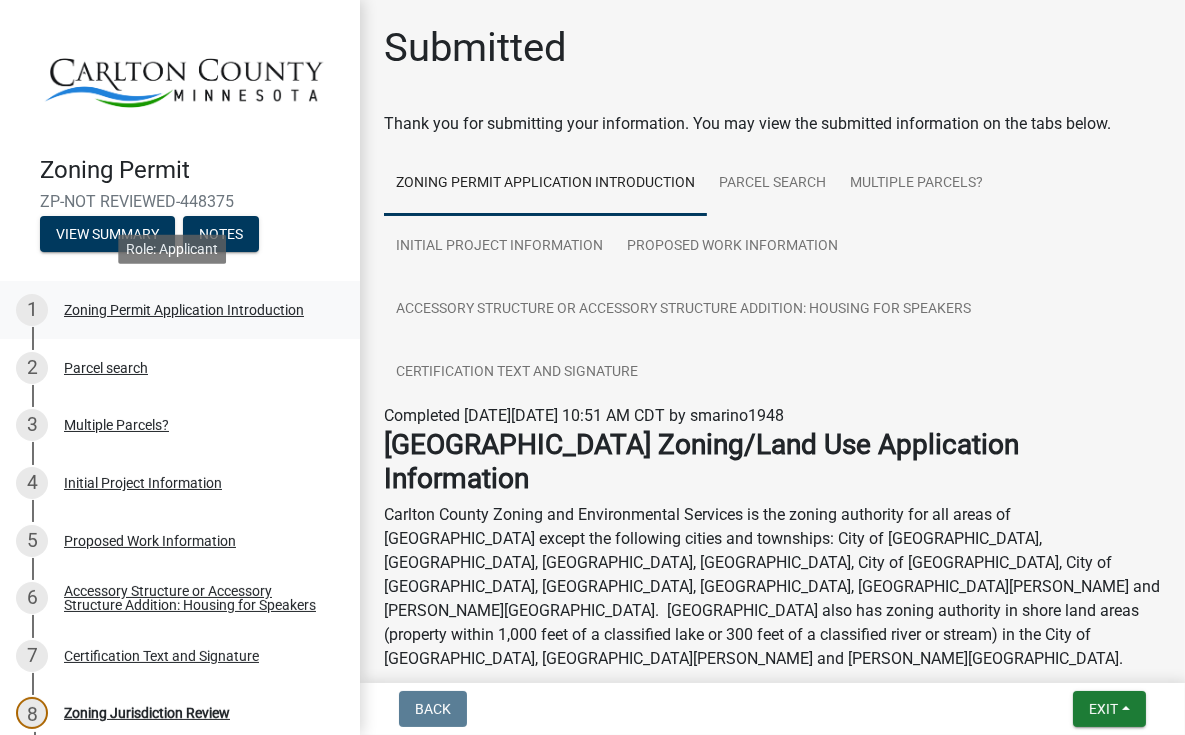 click on "Zoning Permit Application Introduction" at bounding box center [184, 310] 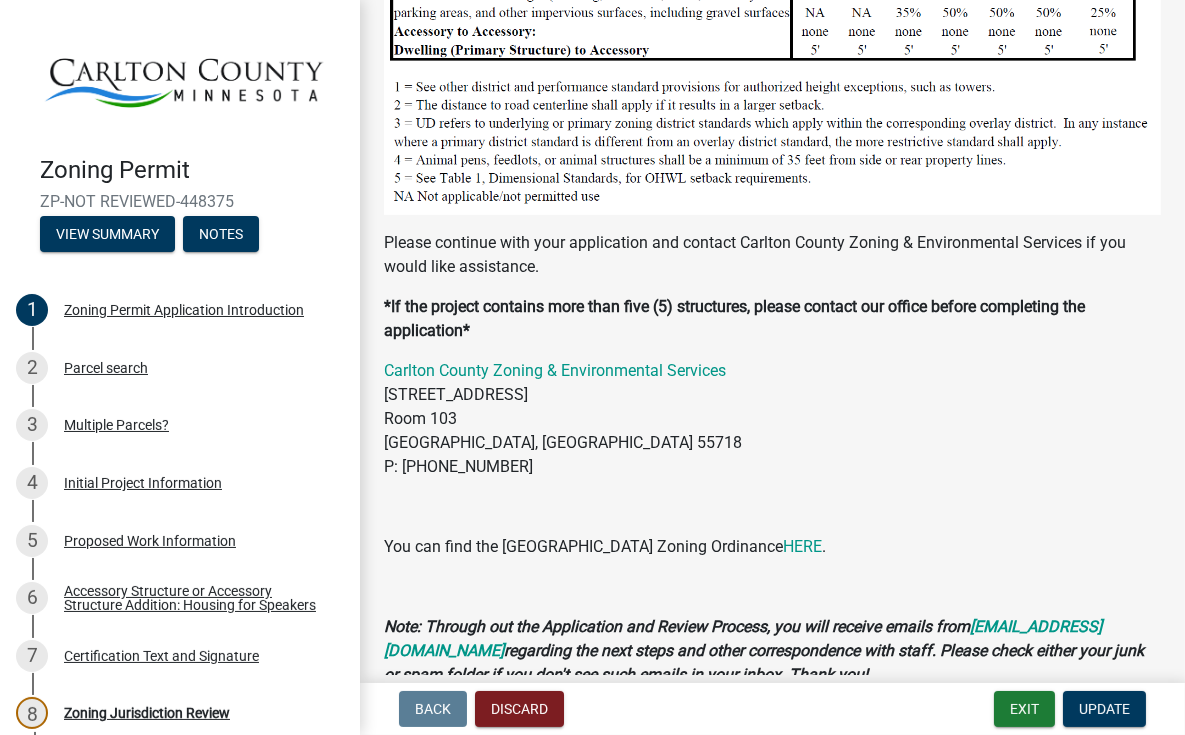 scroll, scrollTop: 1847, scrollLeft: 0, axis: vertical 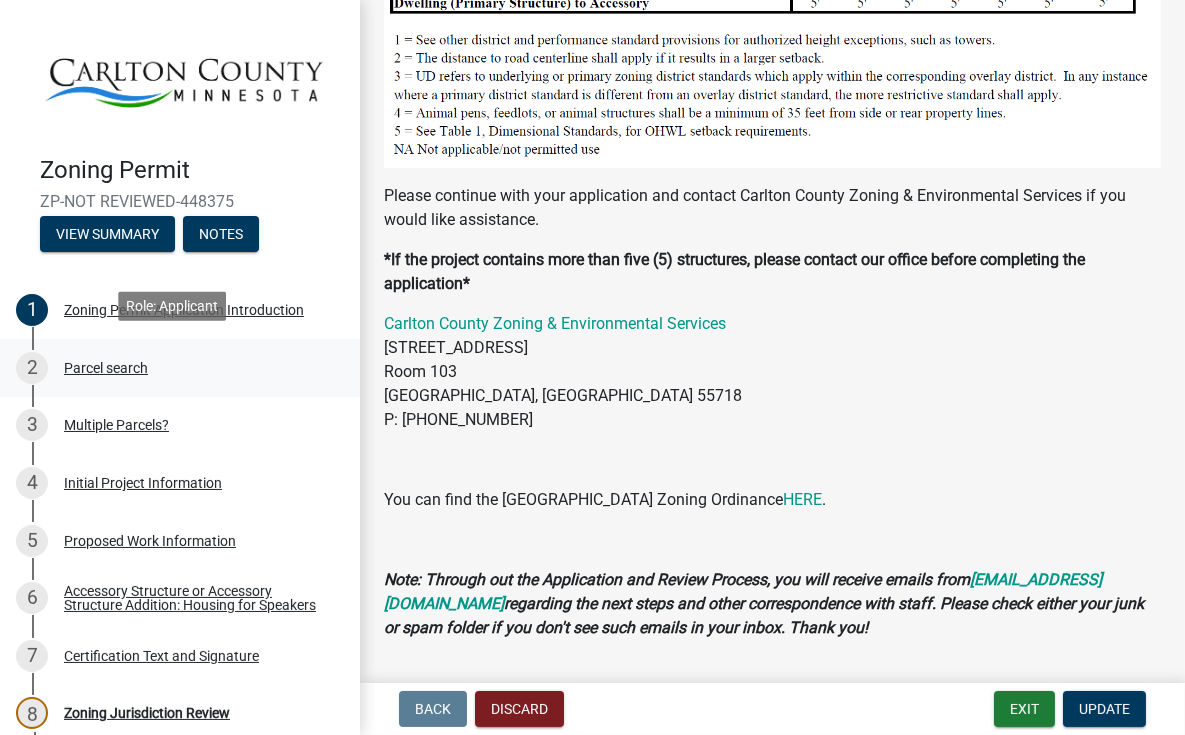 click on "Parcel search" at bounding box center [106, 368] 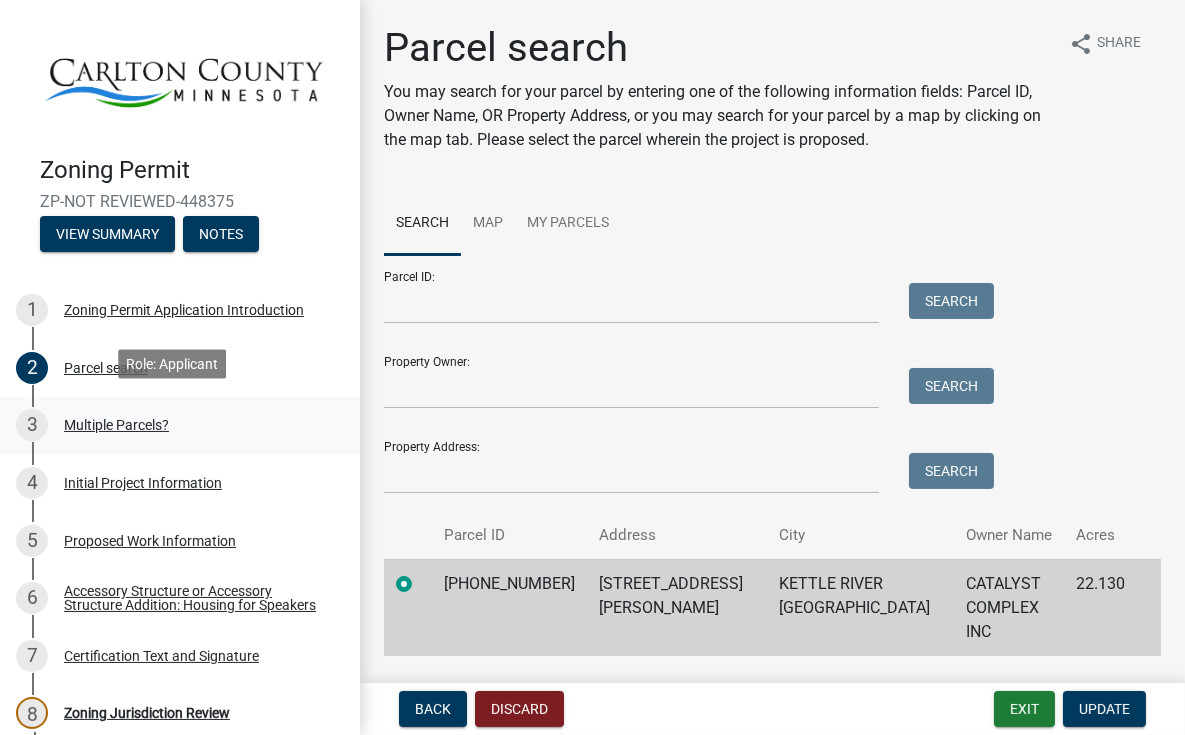 click on "Multiple Parcels?" at bounding box center (116, 425) 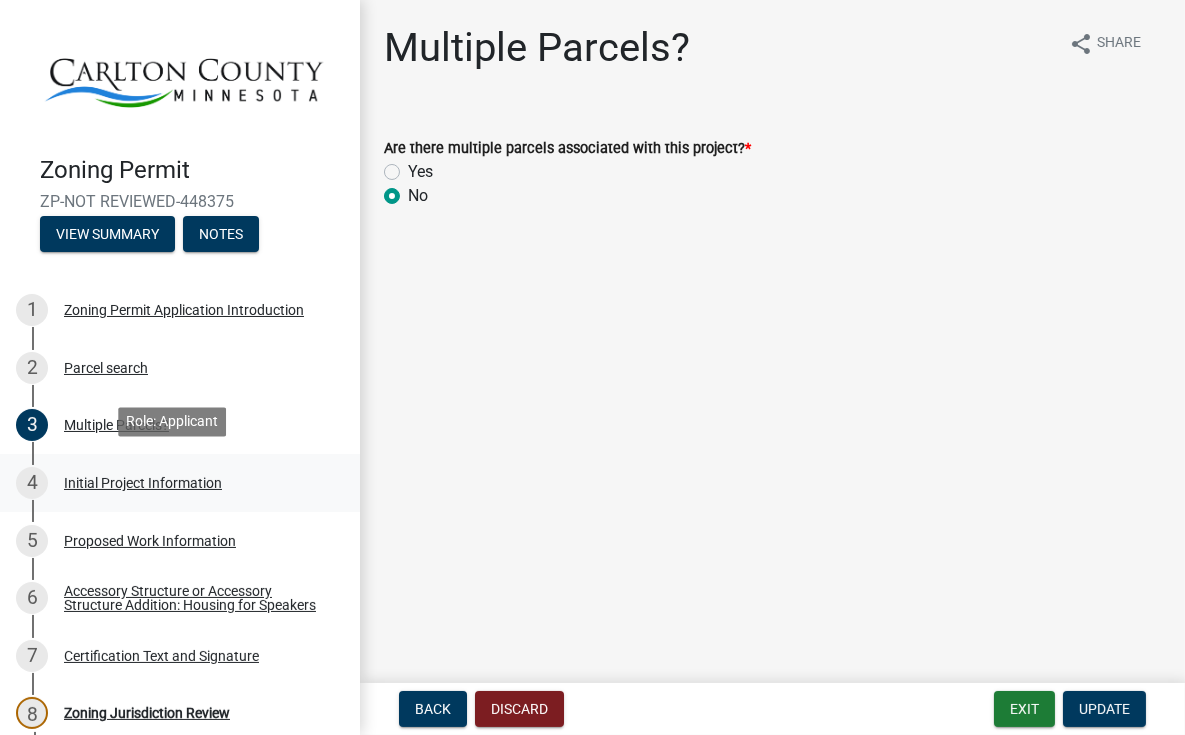 click on "Initial Project Information" at bounding box center [143, 483] 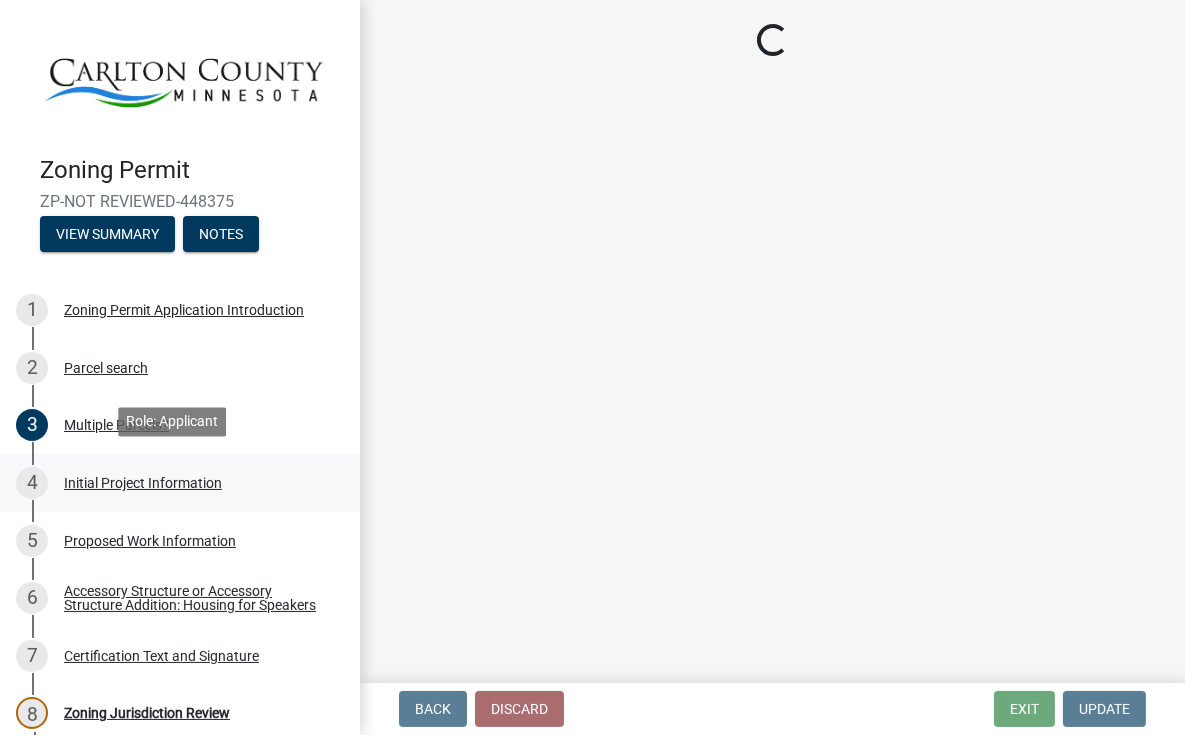 select on "33d21d3a-ebb3-419e-8315-ef7213d04586" 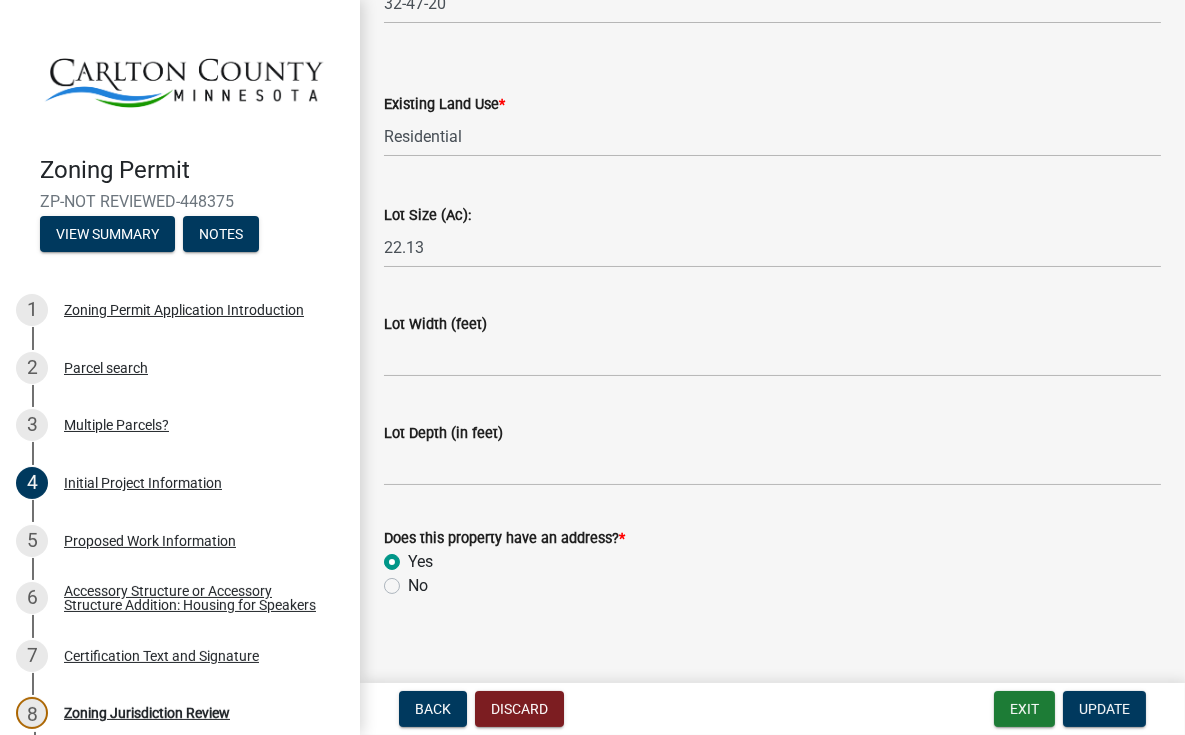 scroll, scrollTop: 2740, scrollLeft: 0, axis: vertical 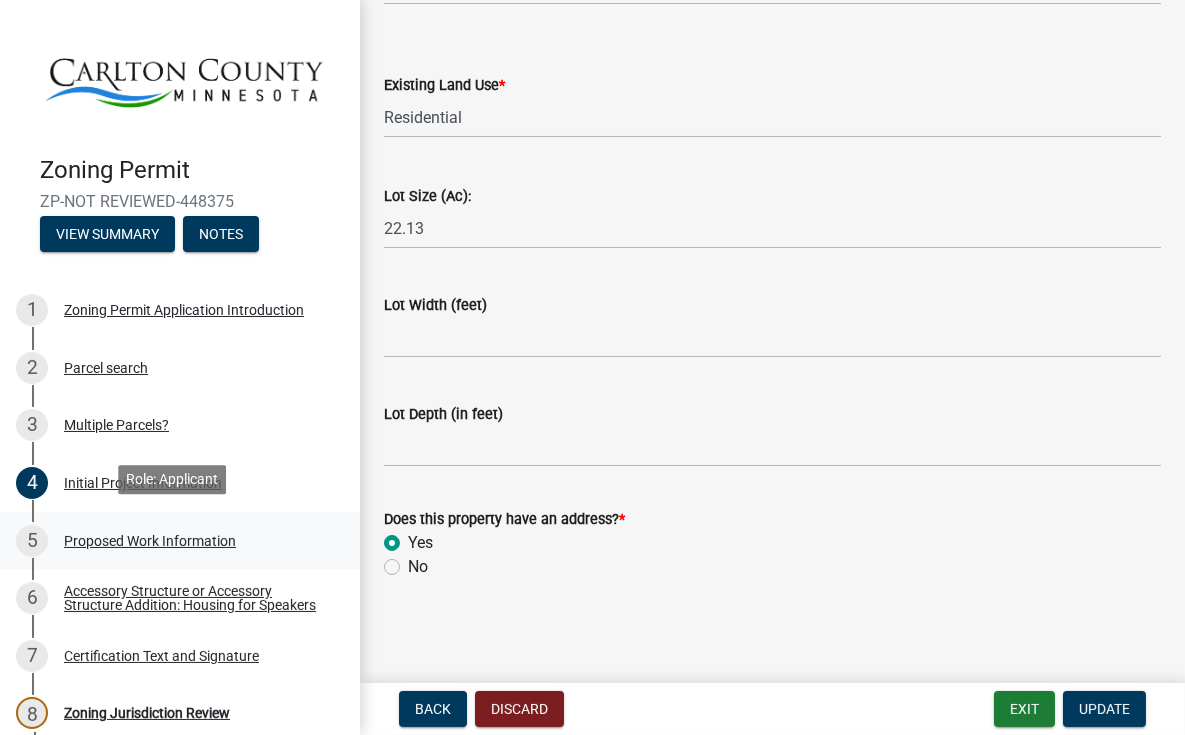 click on "Proposed Work Information" at bounding box center (150, 541) 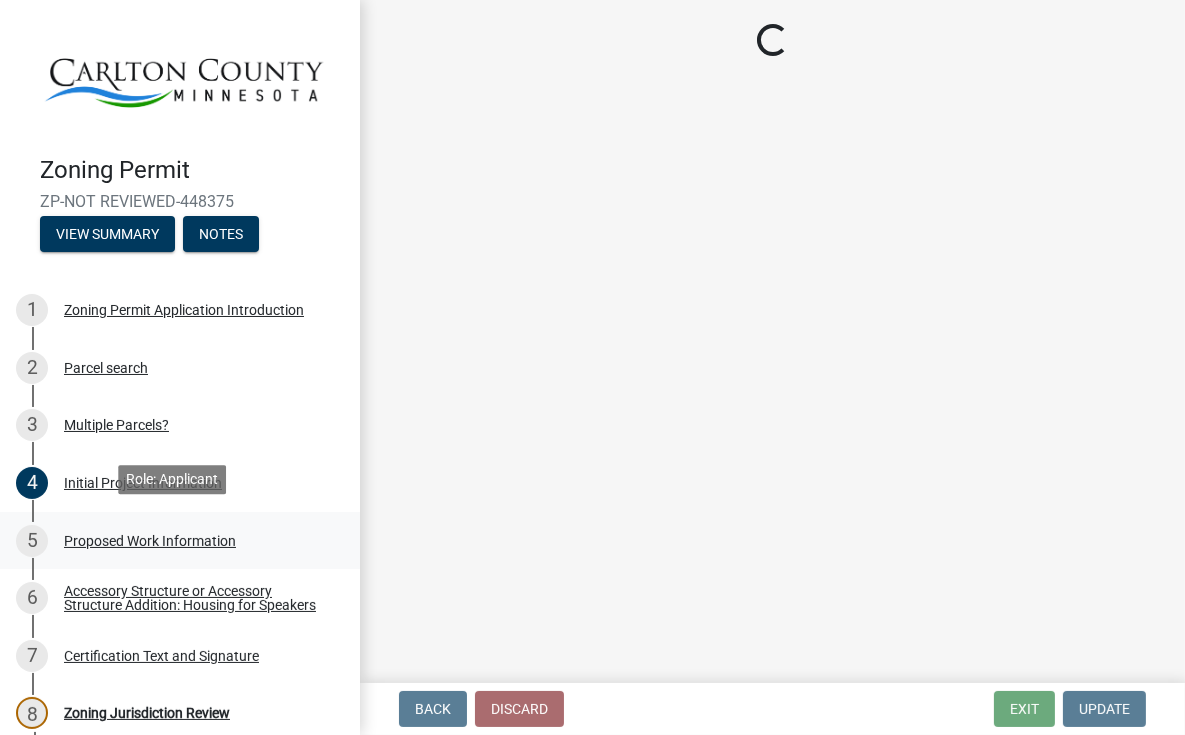 scroll, scrollTop: 0, scrollLeft: 0, axis: both 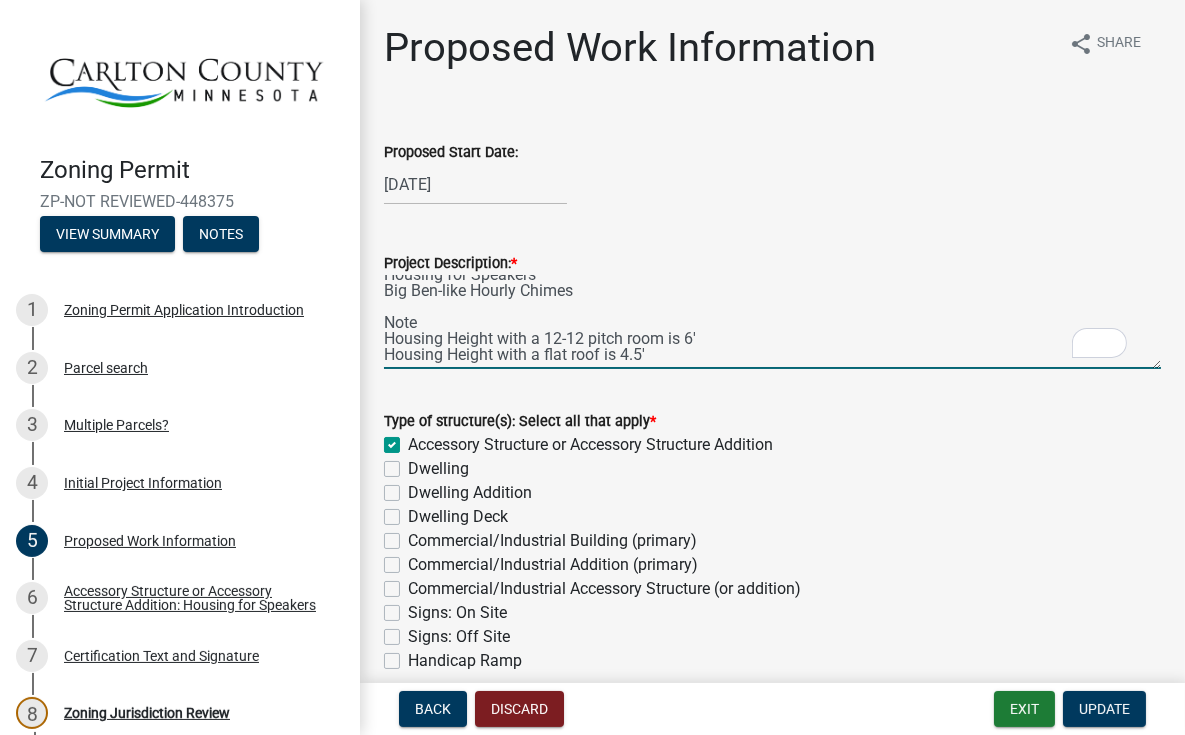 click on "Housing for Speakers
Big Ben-like Hourly Chimes
Note
Housing Height with a 12-12 pitch room is 6'
Housing Height with a flat roof is 4.5'" at bounding box center (772, 322) 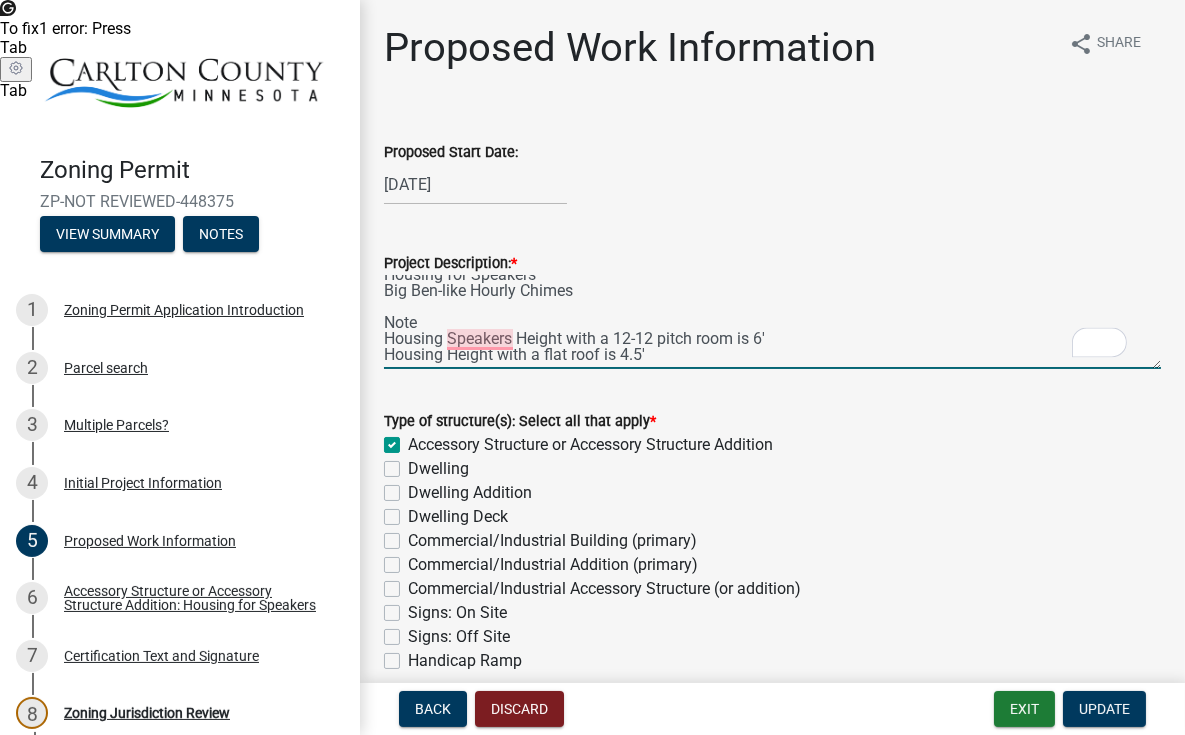 click on "Housing for Speakers
Big Ben-like Hourly Chimes
Note
Housing Speakers Height with a 12-12 pitch room is 6'
Housing Height with a flat roof is 4.5'" at bounding box center (772, 322) 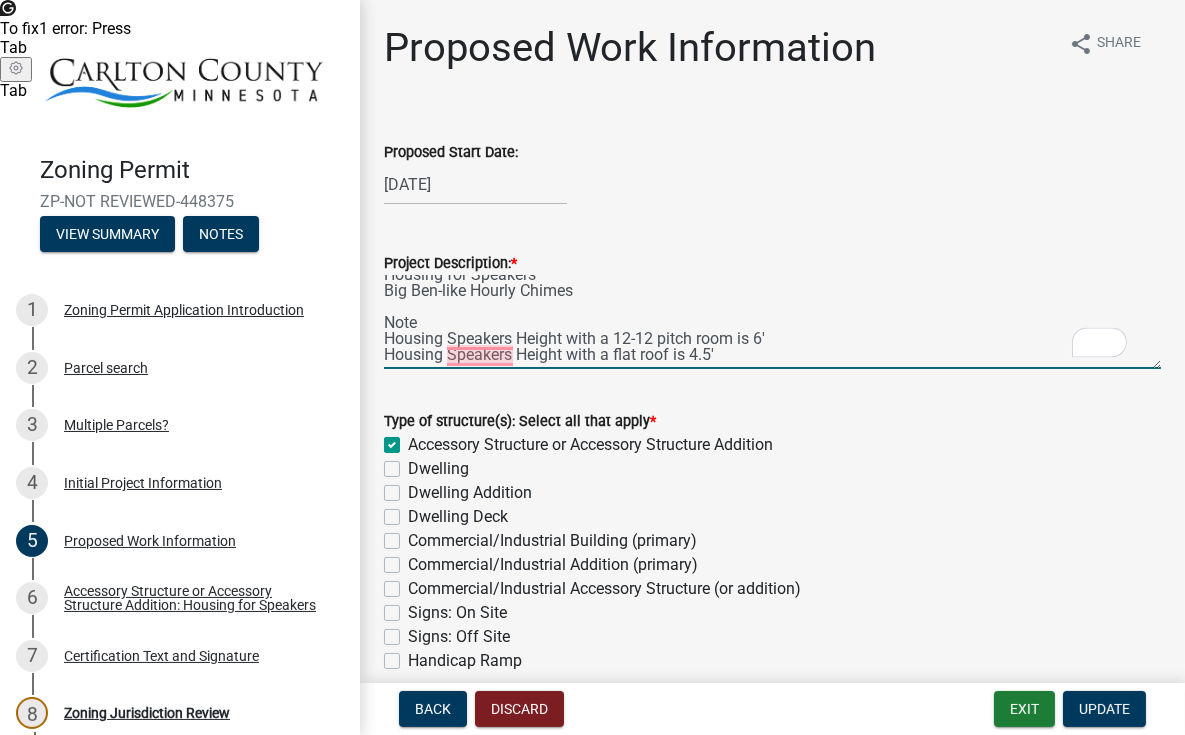 click on "Housing for Speakers
Big Ben-like Hourly Chimes
Note
Housing Speakers Height with a 12-12 pitch room is 6'
Housing Speakers Height with a flat roof is 4.5'" at bounding box center [772, 322] 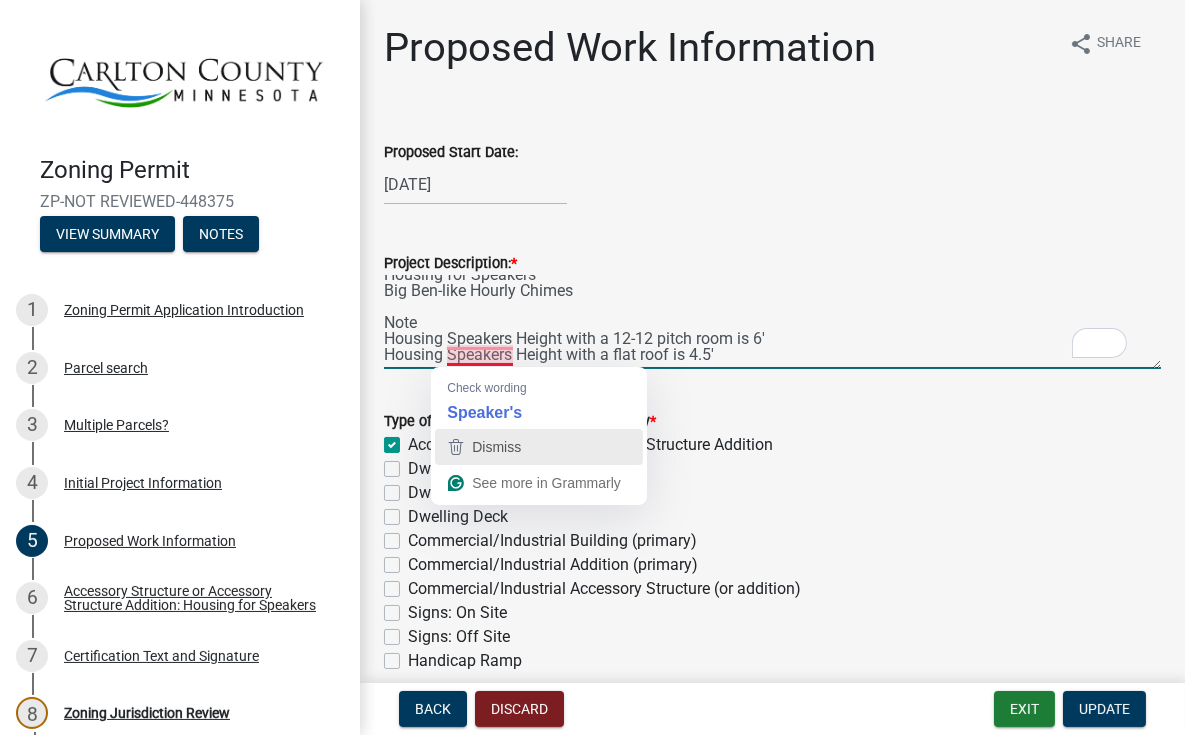 click on "Dismiss" at bounding box center [496, 447] 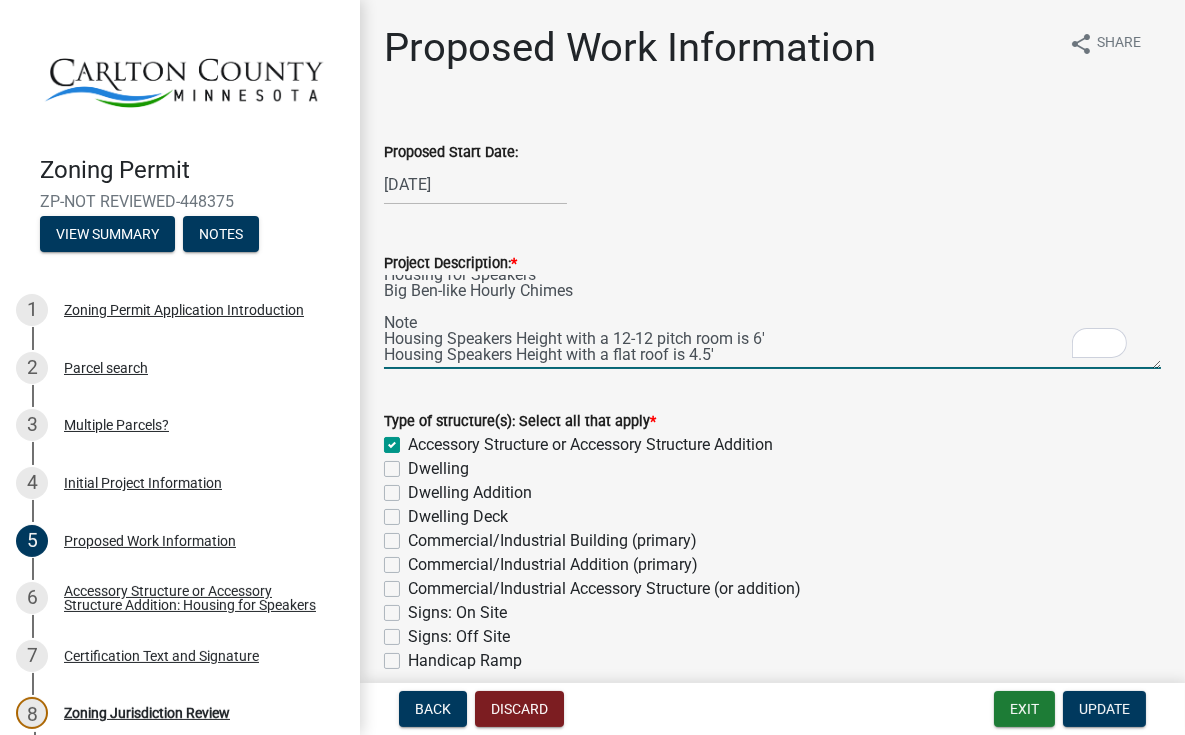 scroll, scrollTop: 100, scrollLeft: 0, axis: vertical 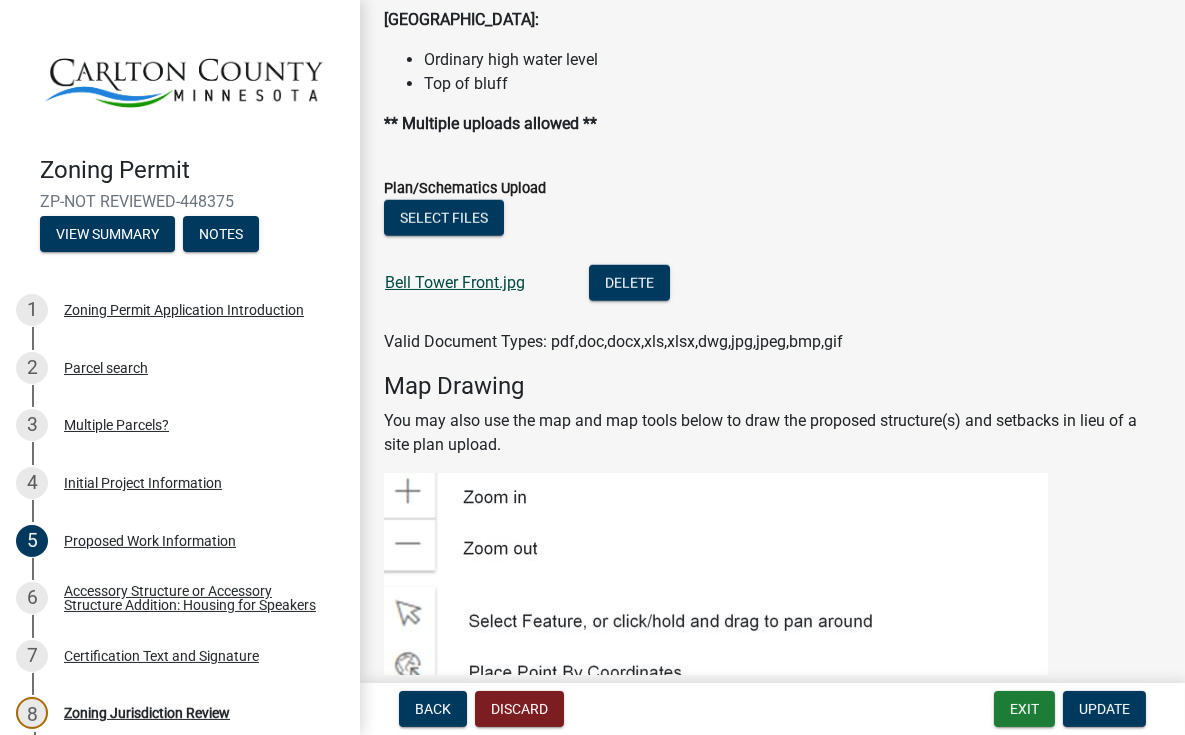 type on "Housing for Speakers
Big Ben-like Hourly Chimes
Note
Housing Speakers Height with a 12-12 pitch room is 6'
Housing Speakers Height with a flat roof is 4.5'" 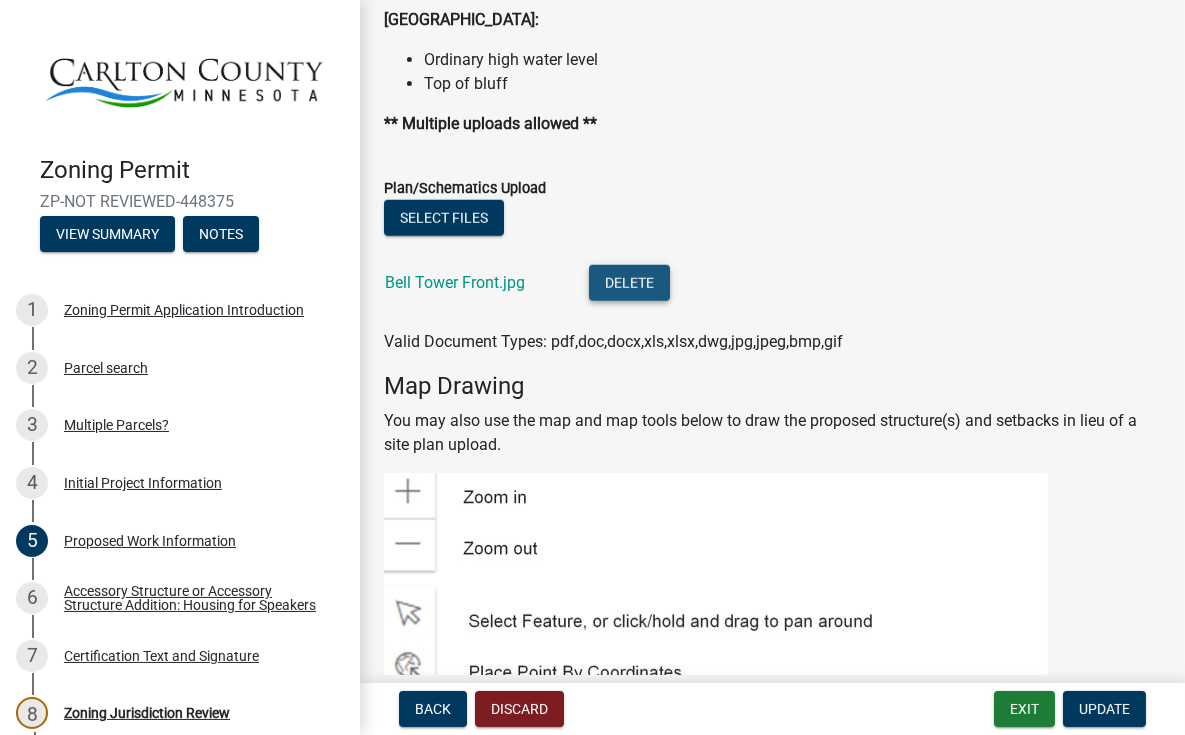 click on "Delete" at bounding box center (629, 283) 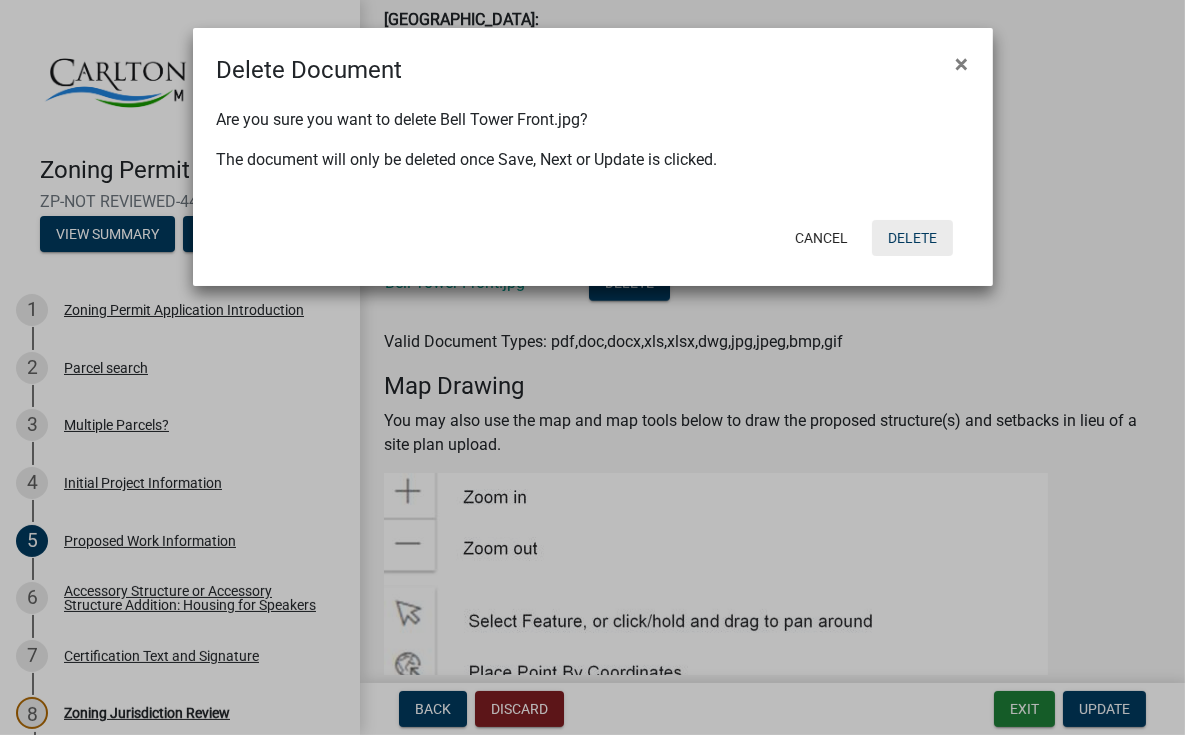 click on "Delete" 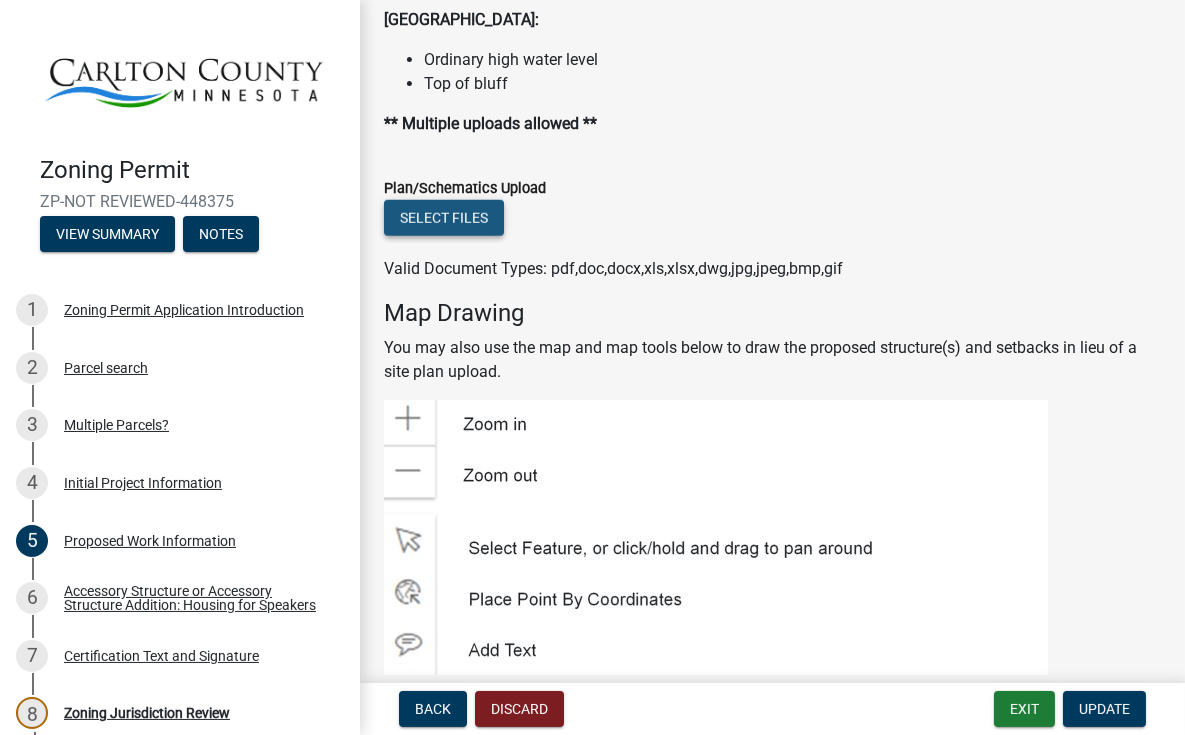 click on "Select files" 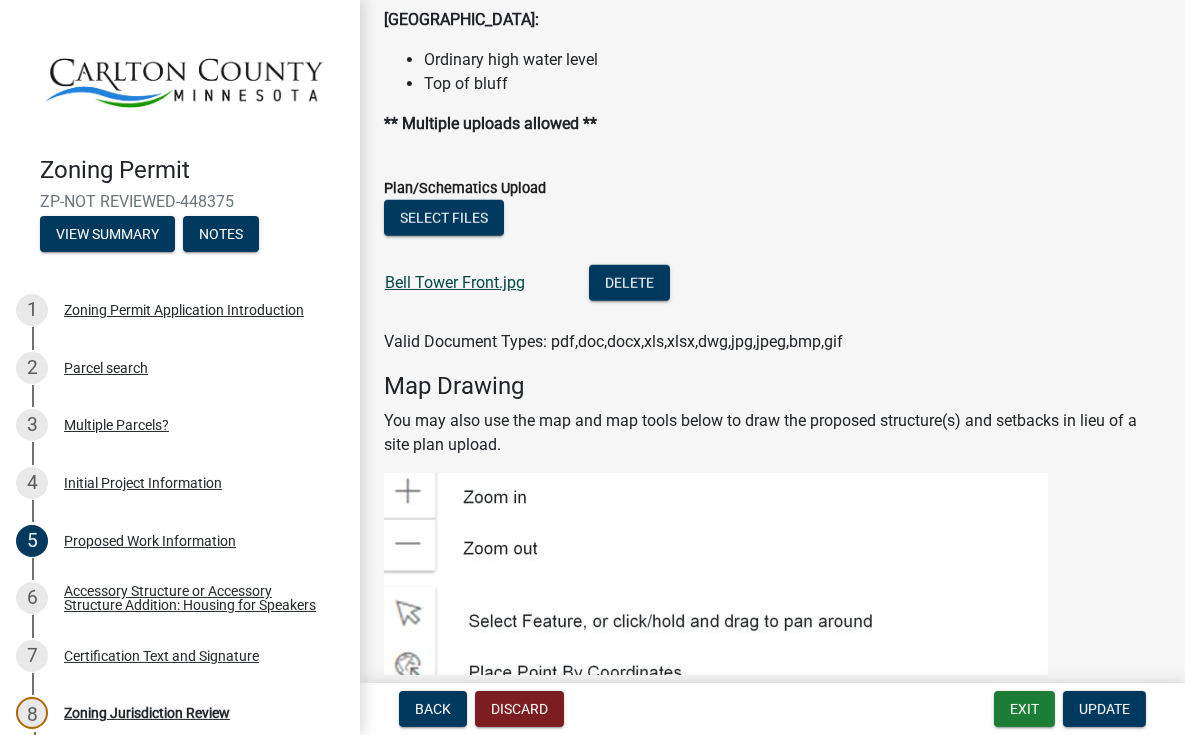 click on "Bell Tower Front.jpg" 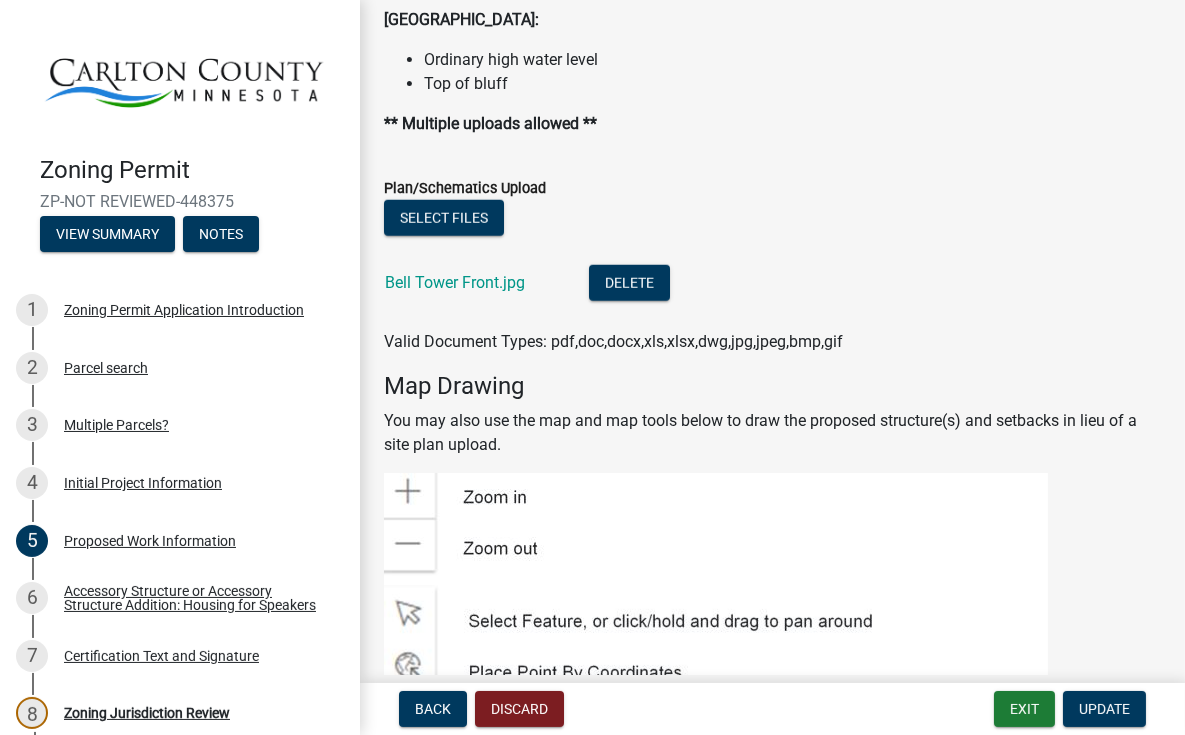 scroll, scrollTop: 2795, scrollLeft: 0, axis: vertical 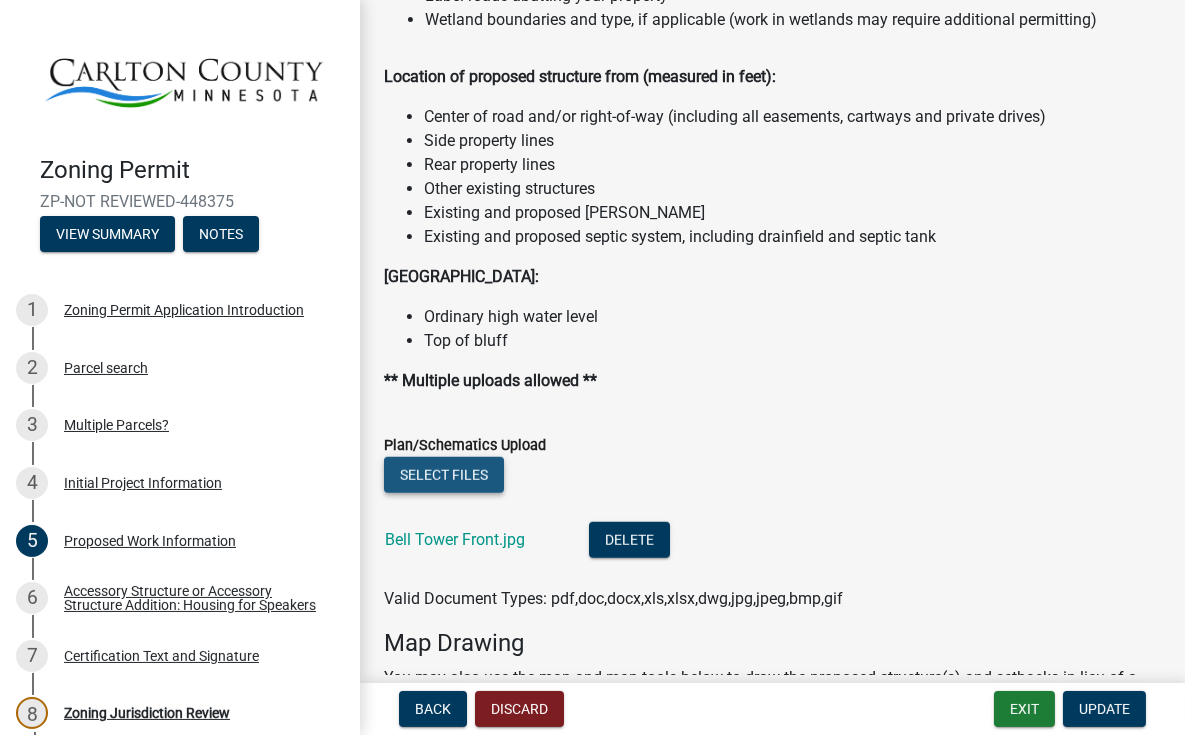 click on "Select files" 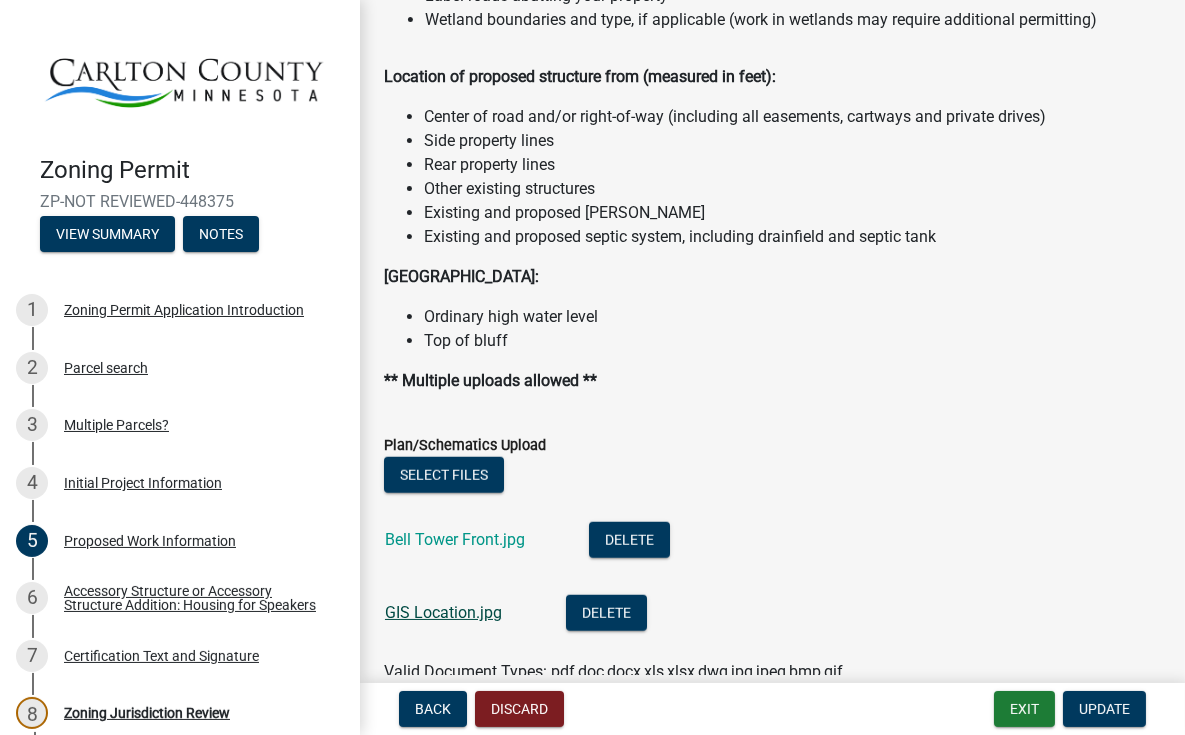 click on "GIS Location.jpg" 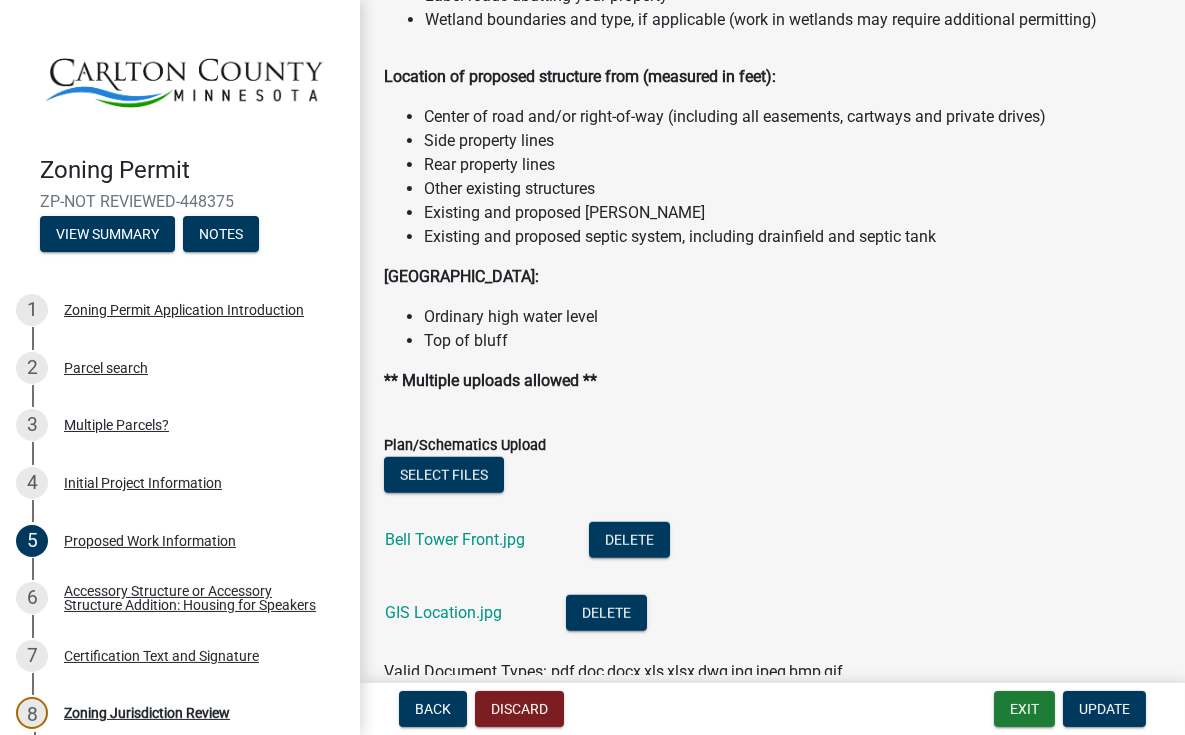 click on "Bell Tower Front.jpg  Delete" 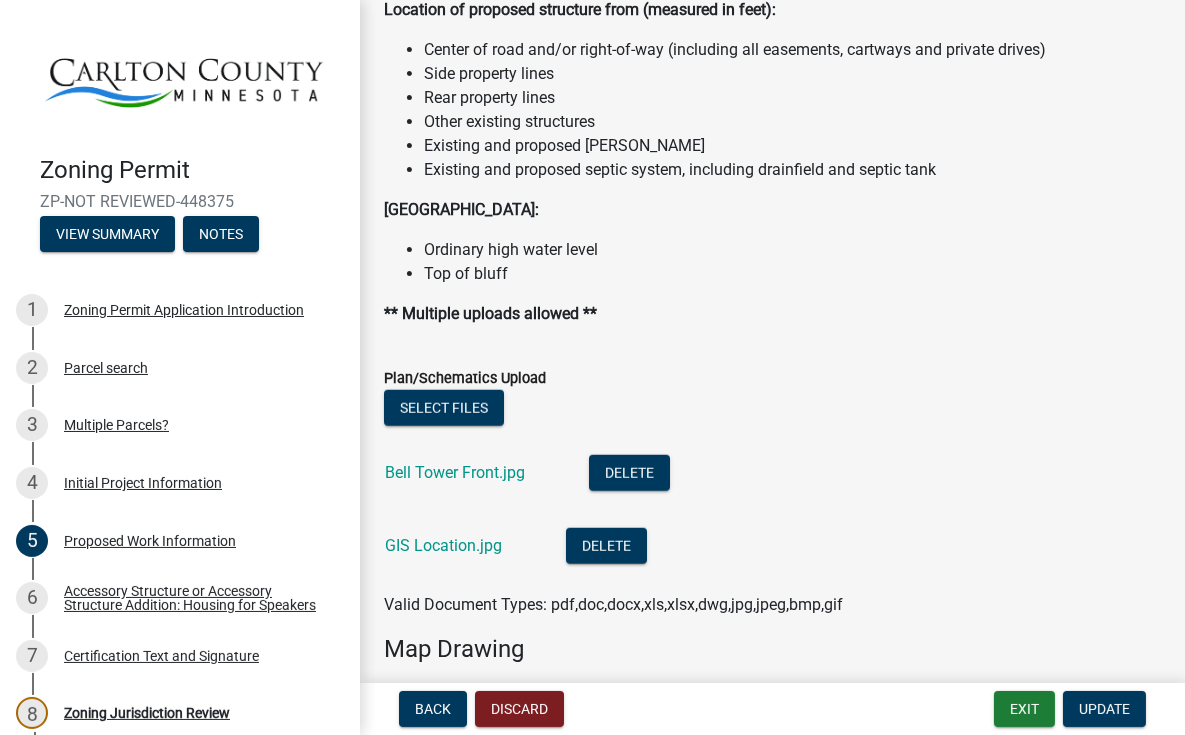 scroll, scrollTop: 2443, scrollLeft: 0, axis: vertical 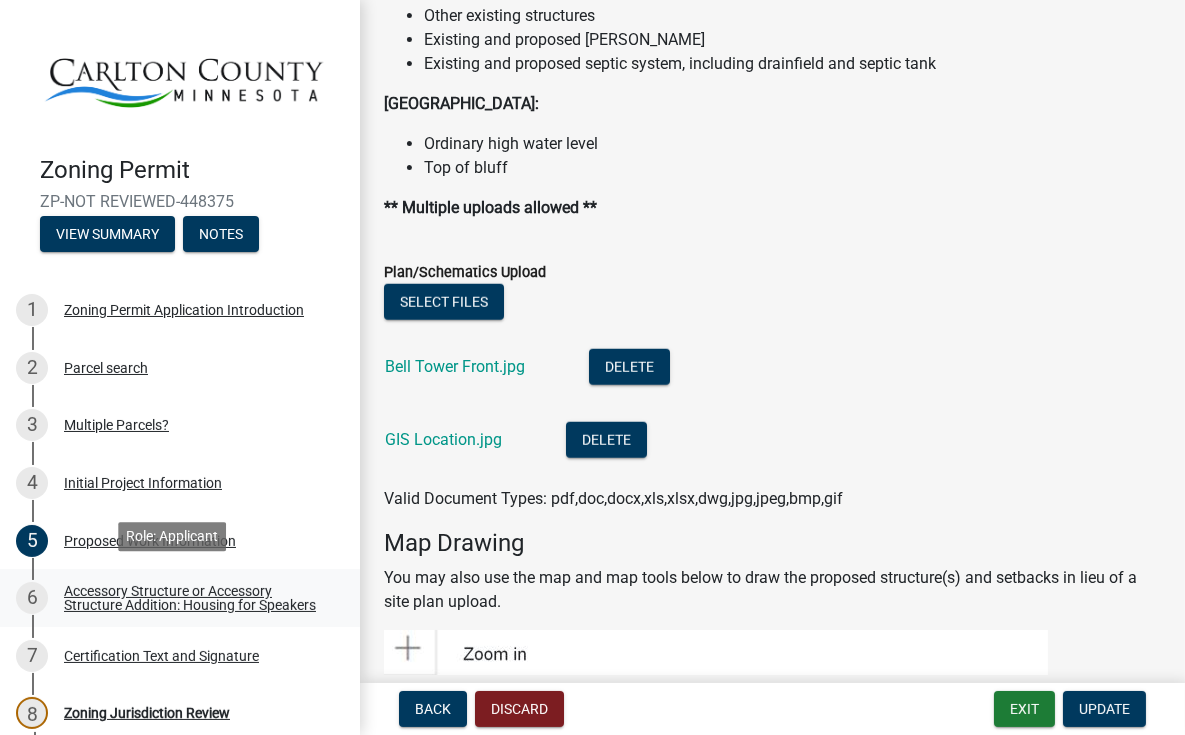 click on "Accessory Structure or Accessory Structure Addition: Housing for Speakers" at bounding box center [196, 598] 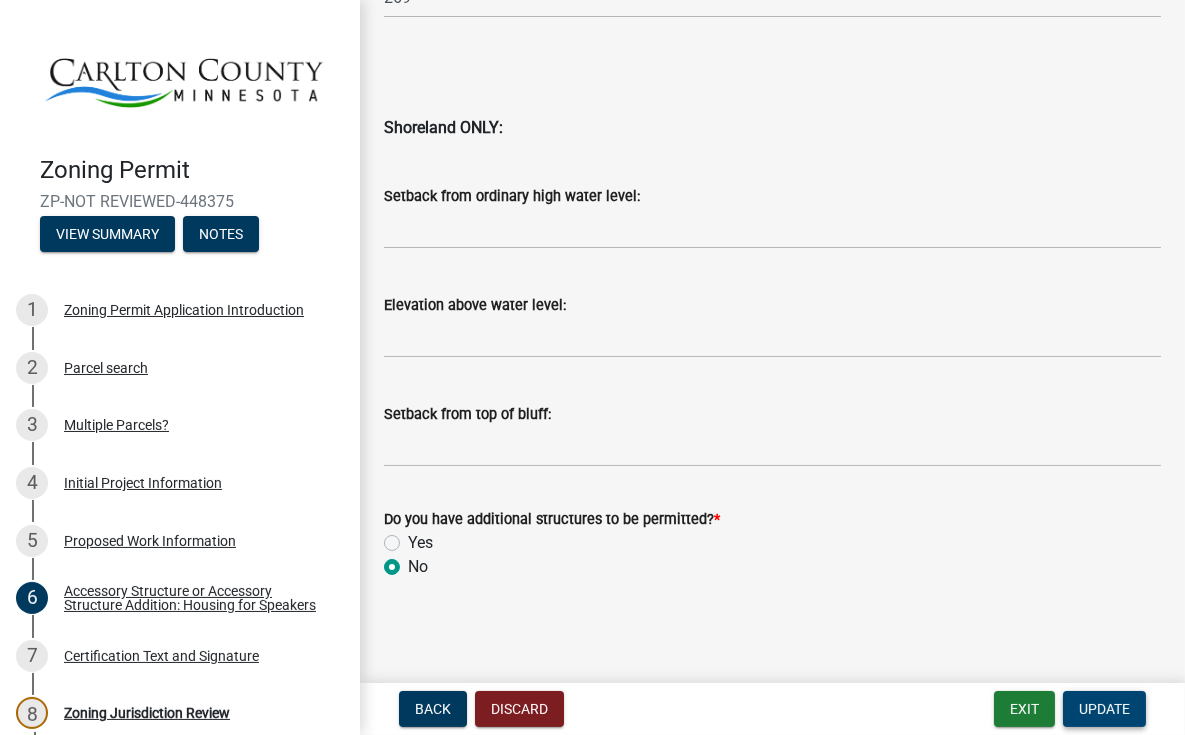 click on "Update" at bounding box center (1104, 709) 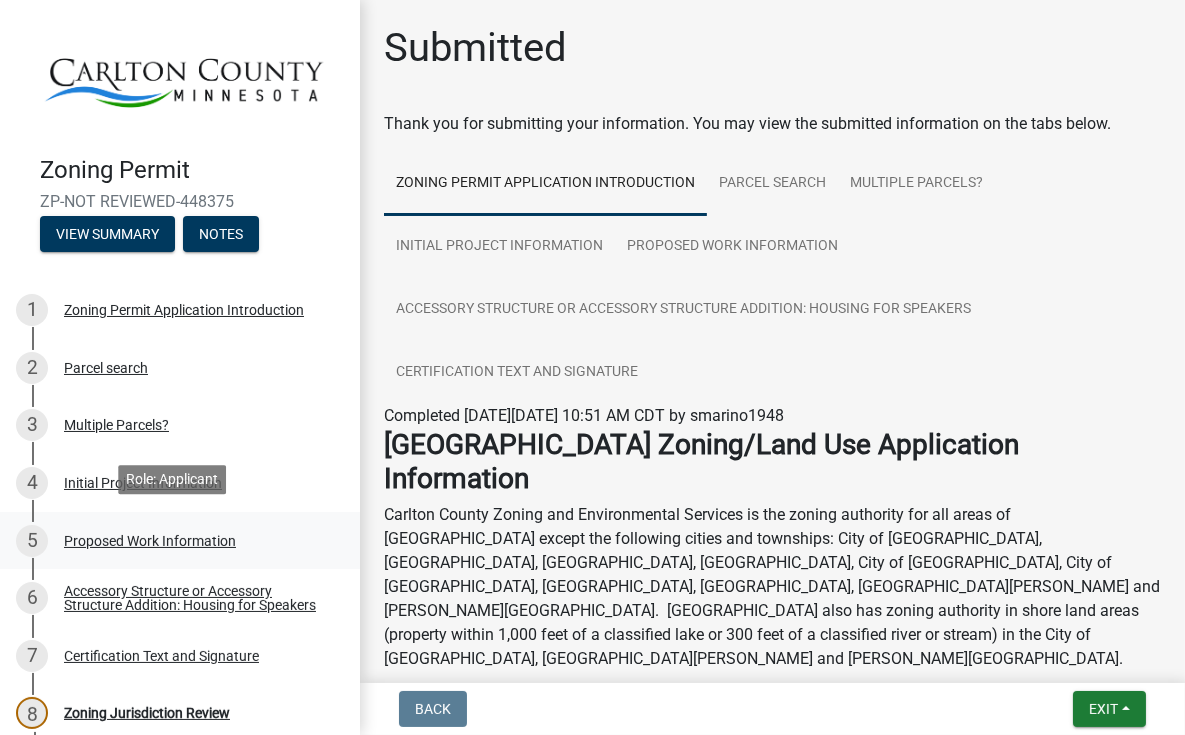 click on "Proposed Work Information" at bounding box center (150, 541) 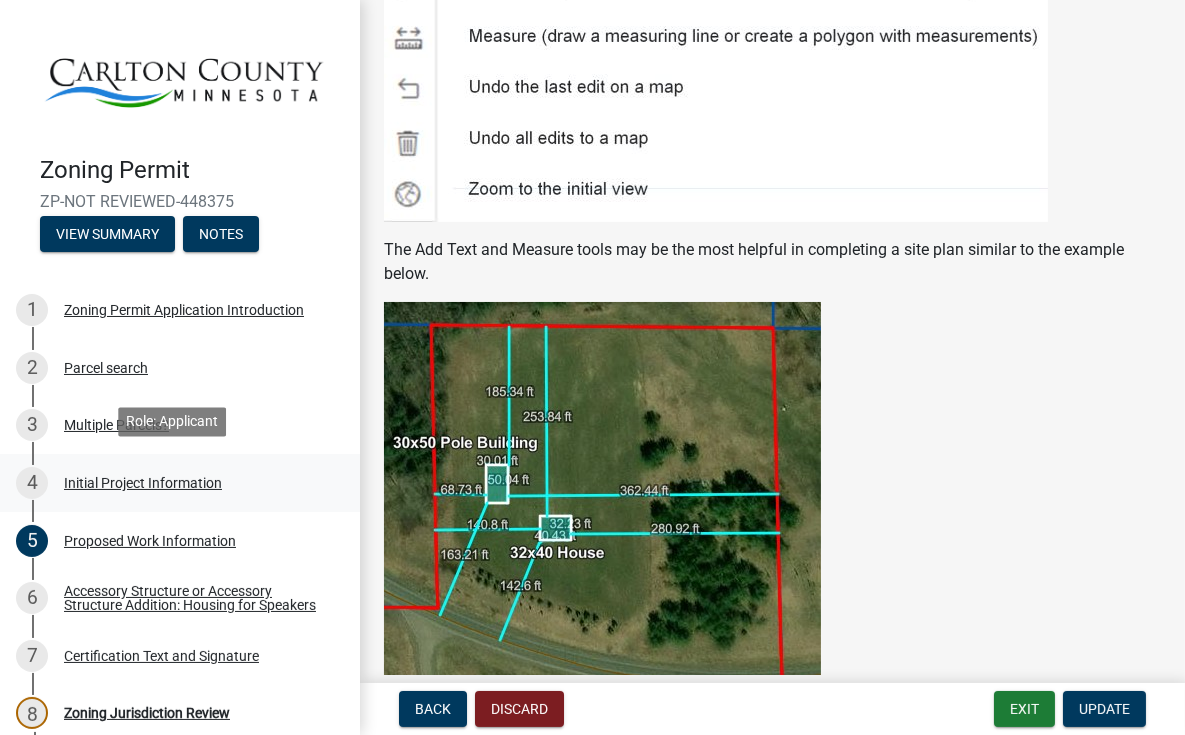 click on "Initial Project Information" at bounding box center [143, 483] 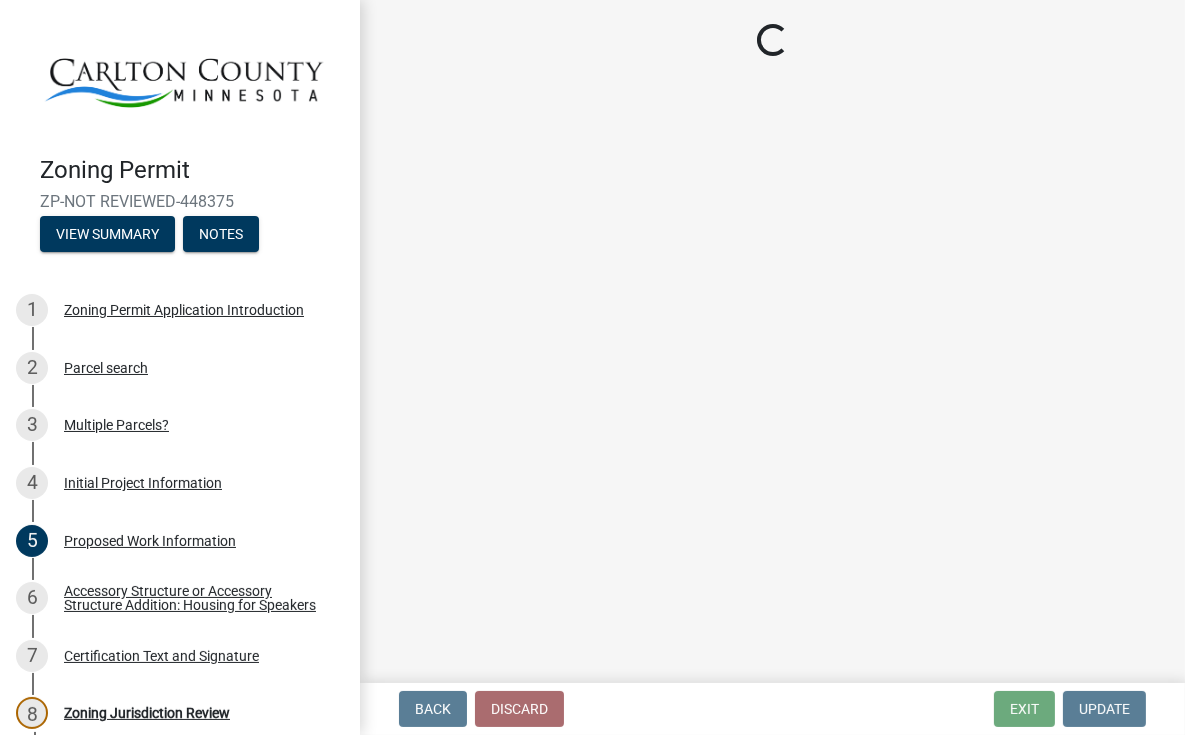 select on "33d21d3a-ebb3-419e-8315-ef7213d04586" 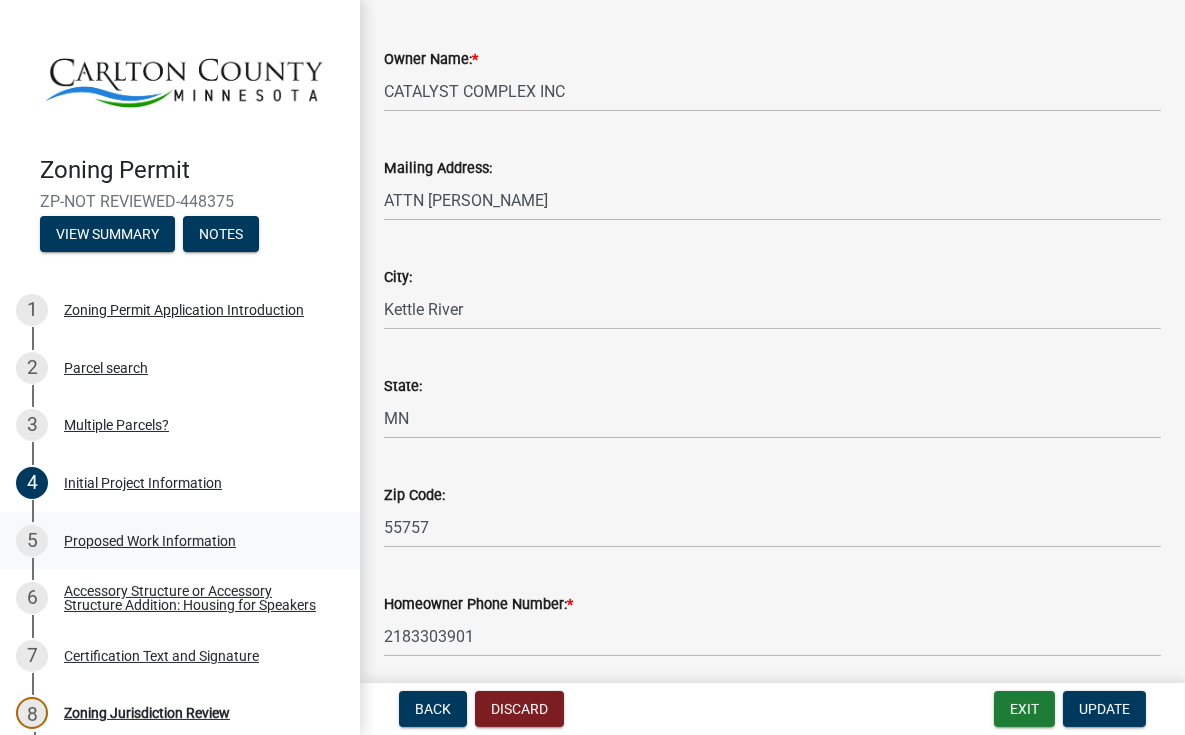 click on "Proposed Work Information" at bounding box center [150, 541] 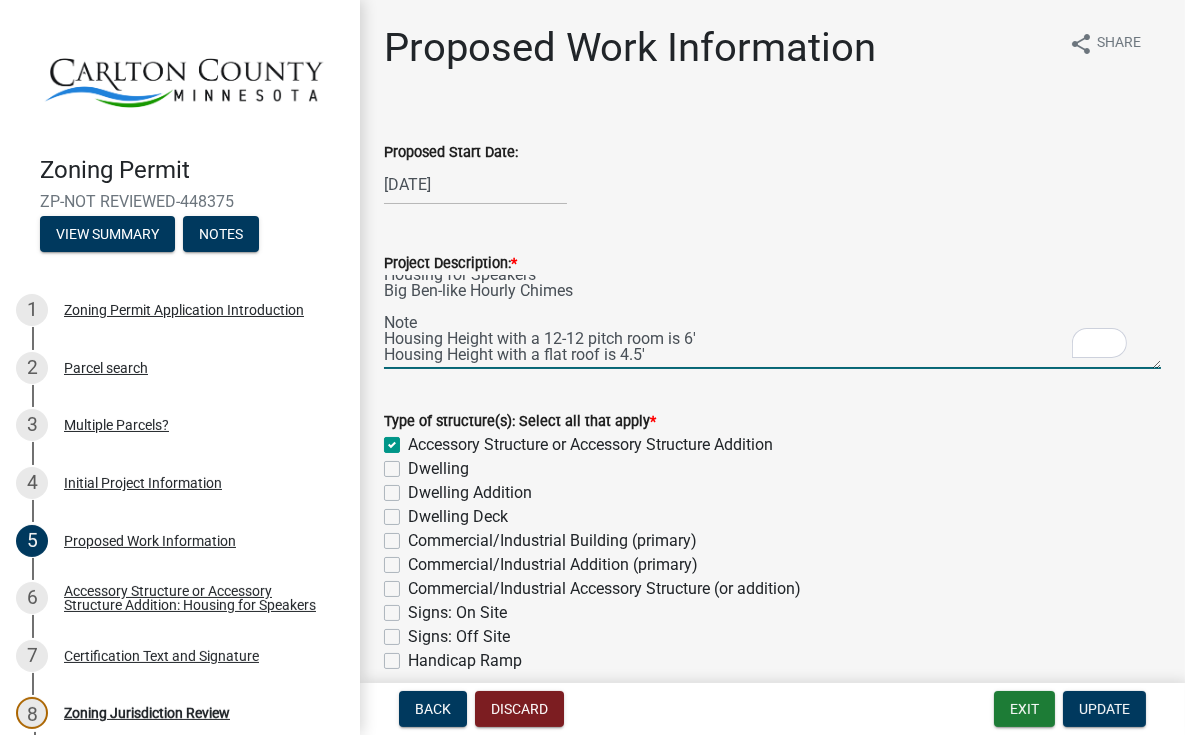 click on "Housing for Speakers
Big Ben-like Hourly Chimes
Note
Housing Height with a 12-12 pitch room is 6'
Housing Height with a flat roof is 4.5'" at bounding box center (772, 322) 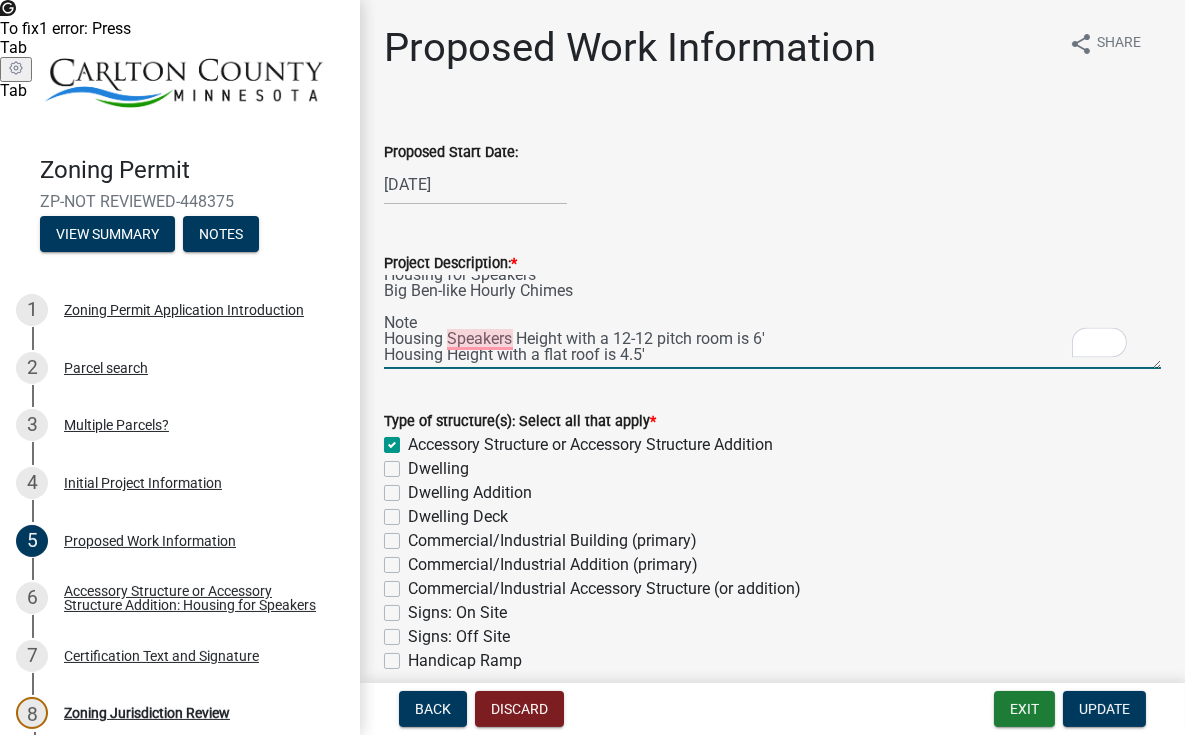 click on "Housing for Speakers
Big Ben-like Hourly Chimes
Note
Housing Speakers Height with a 12-12 pitch room is 6'
Housing Height with a flat roof is 4.5'" at bounding box center [772, 322] 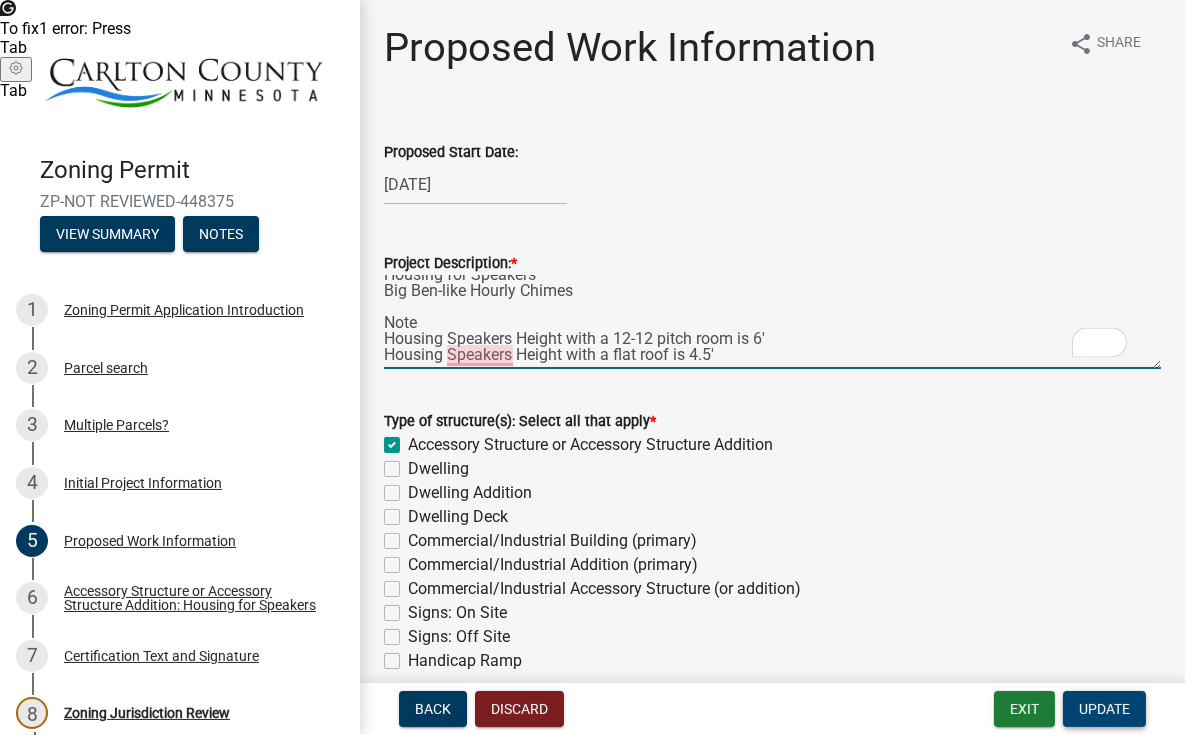 type on "Housing for Speakers
Big Ben-like Hourly Chimes
Note
Housing Speakers Height with a 12-12 pitch room is 6'
Housing Speakers Height with a flat roof is 4.5'" 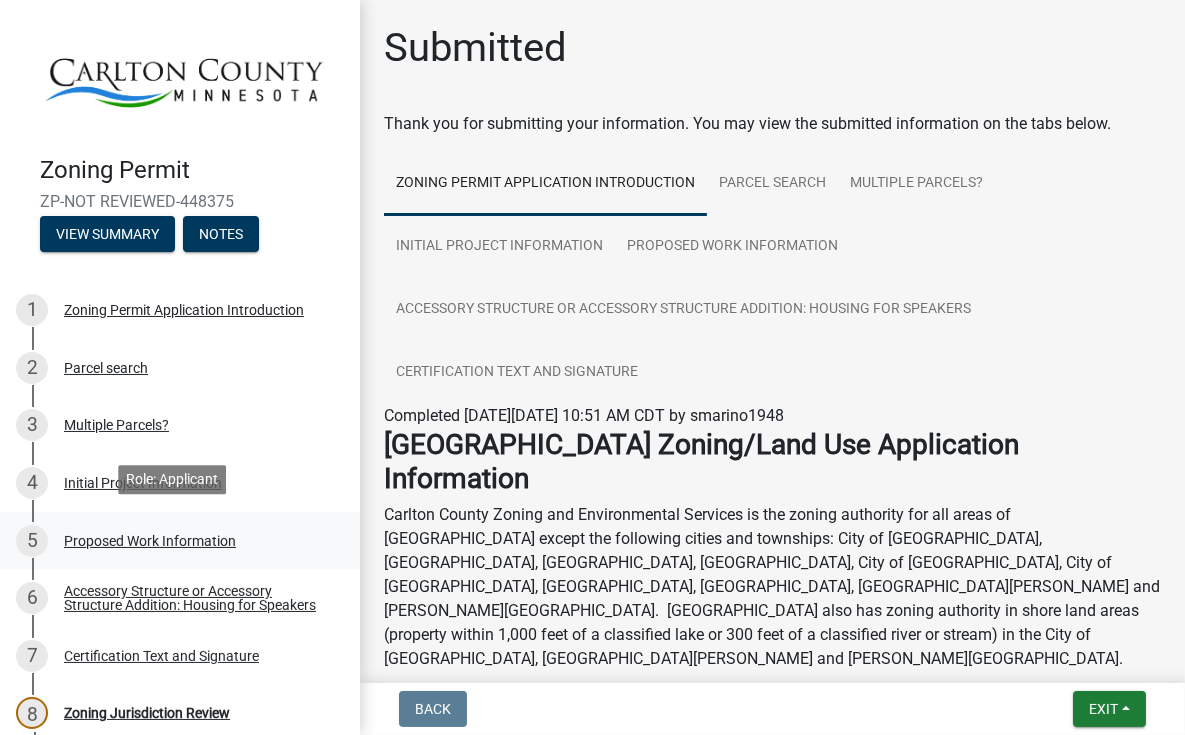 click on "Proposed Work Information" at bounding box center (150, 541) 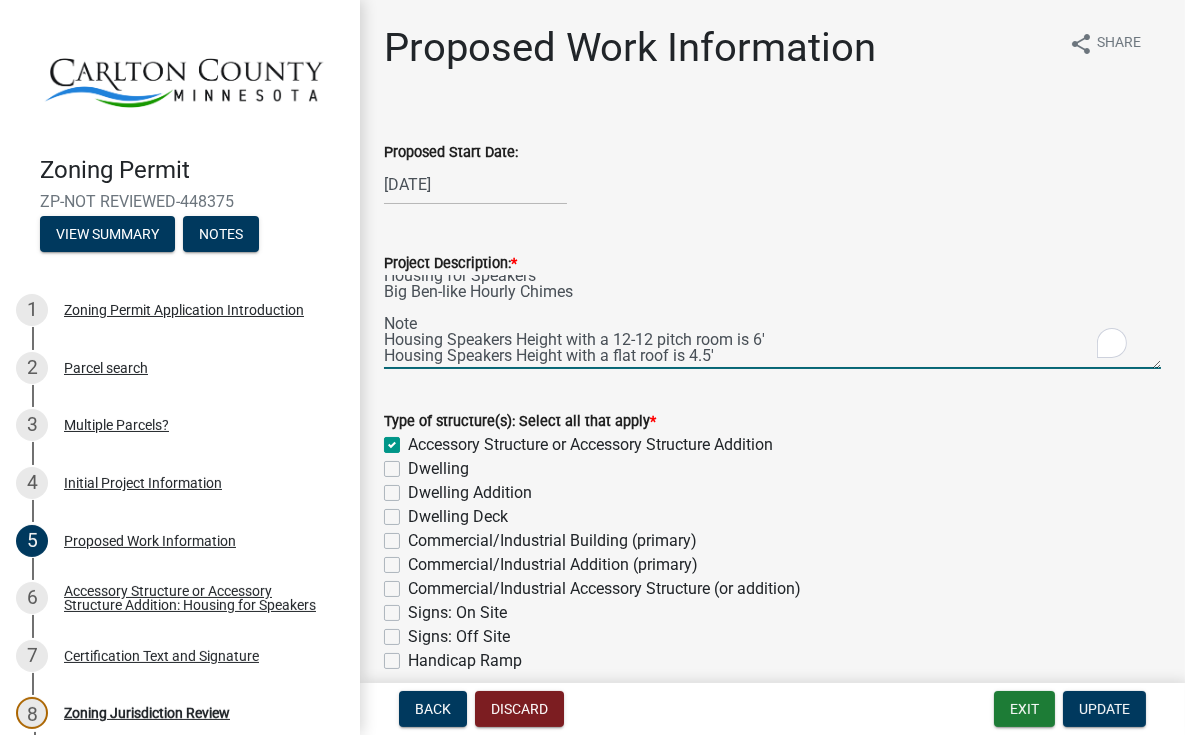 scroll, scrollTop: 15, scrollLeft: 0, axis: vertical 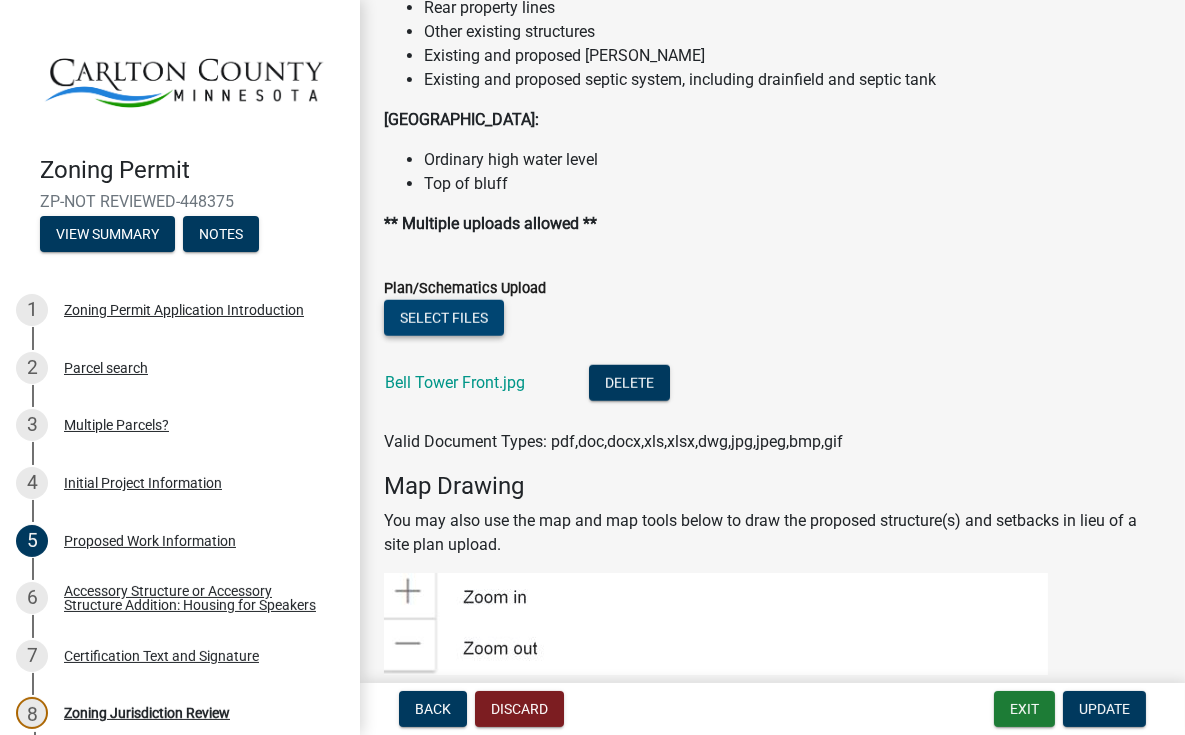 click on "Select files" 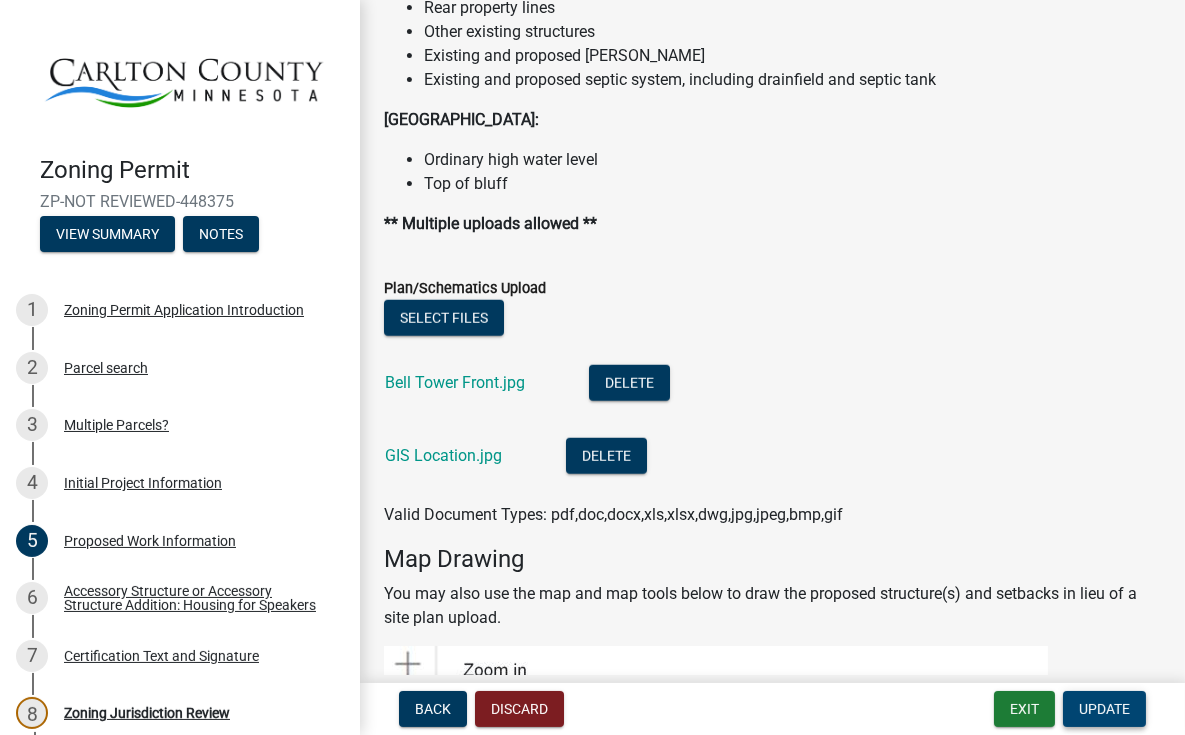 click on "Update" at bounding box center (1104, 709) 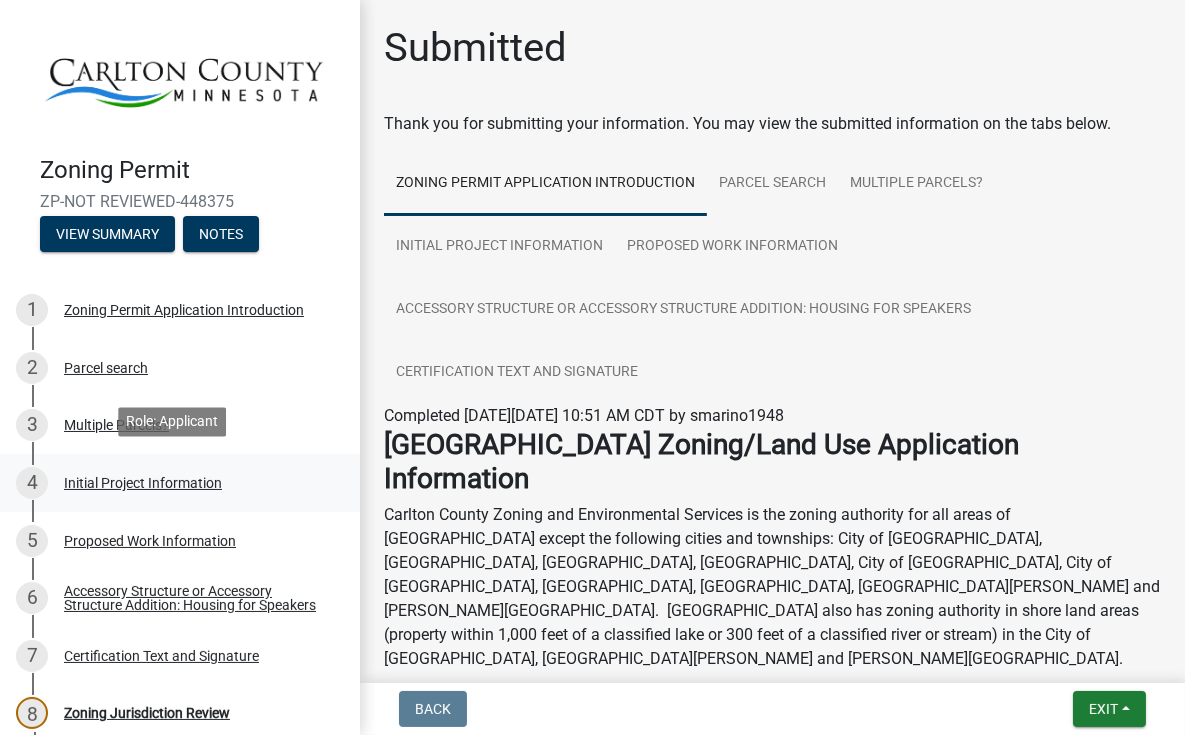 click on "Initial Project Information" at bounding box center [143, 483] 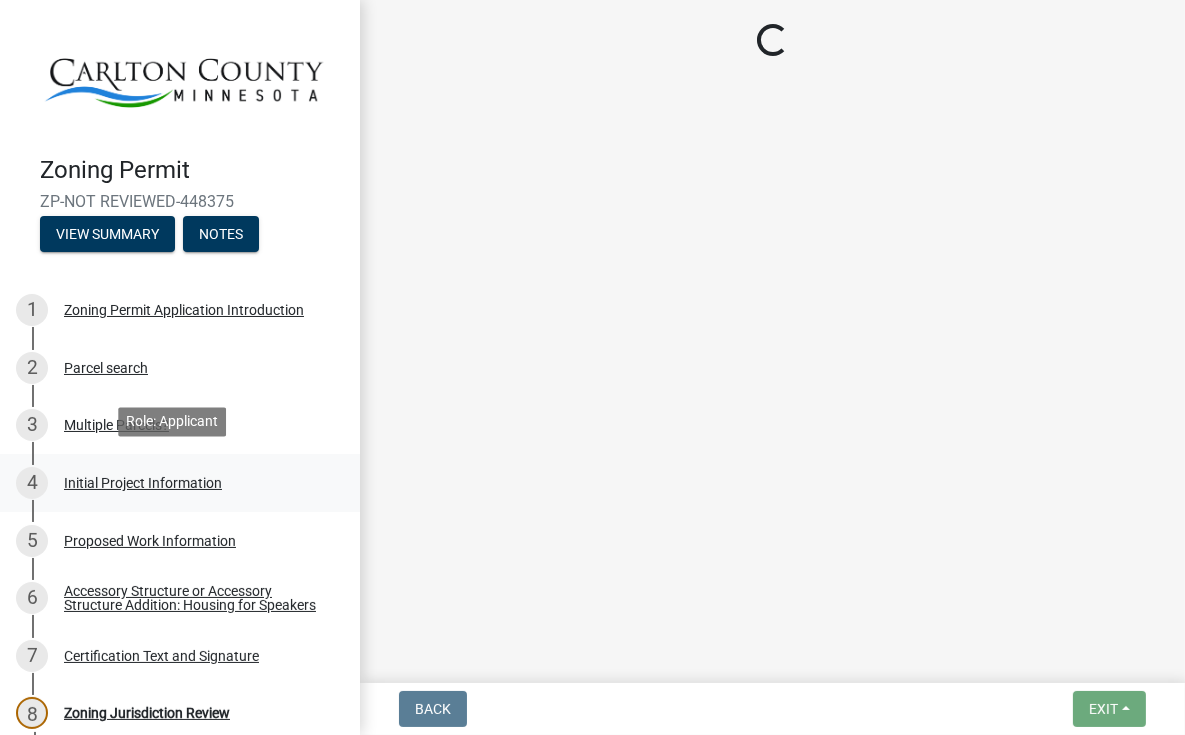 select on "33d21d3a-ebb3-419e-8315-ef7213d04586" 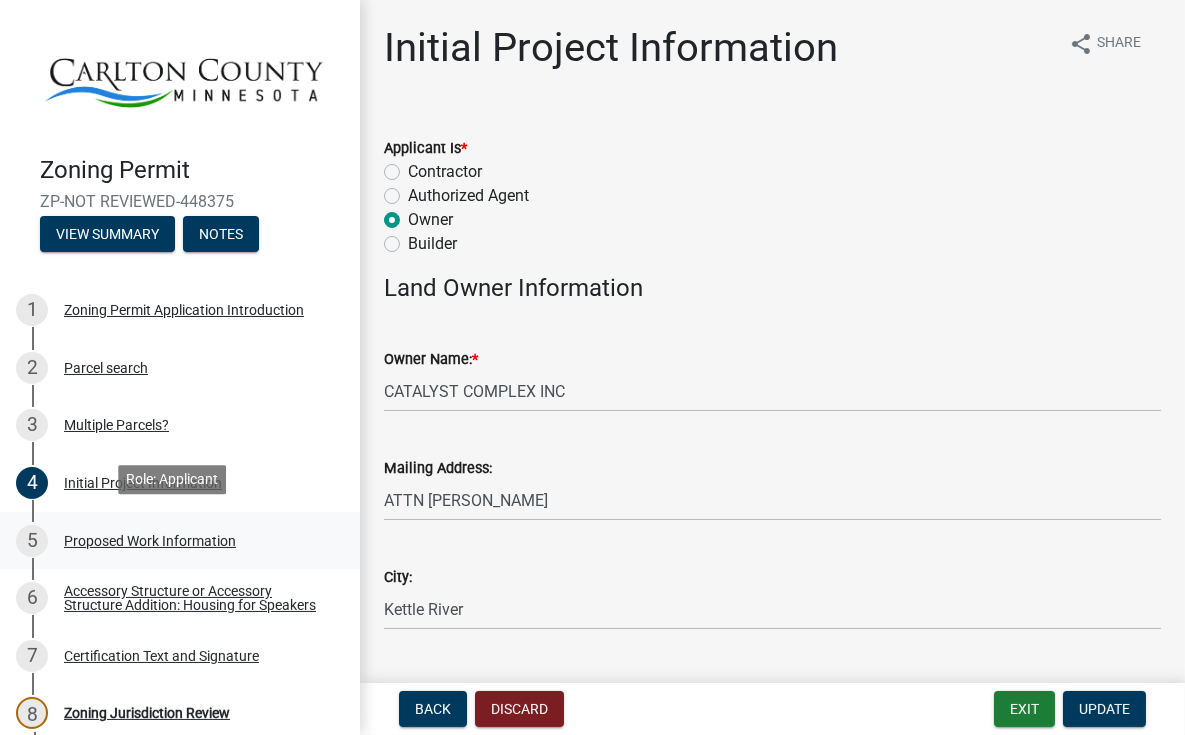 click on "Proposed Work Information" at bounding box center [150, 541] 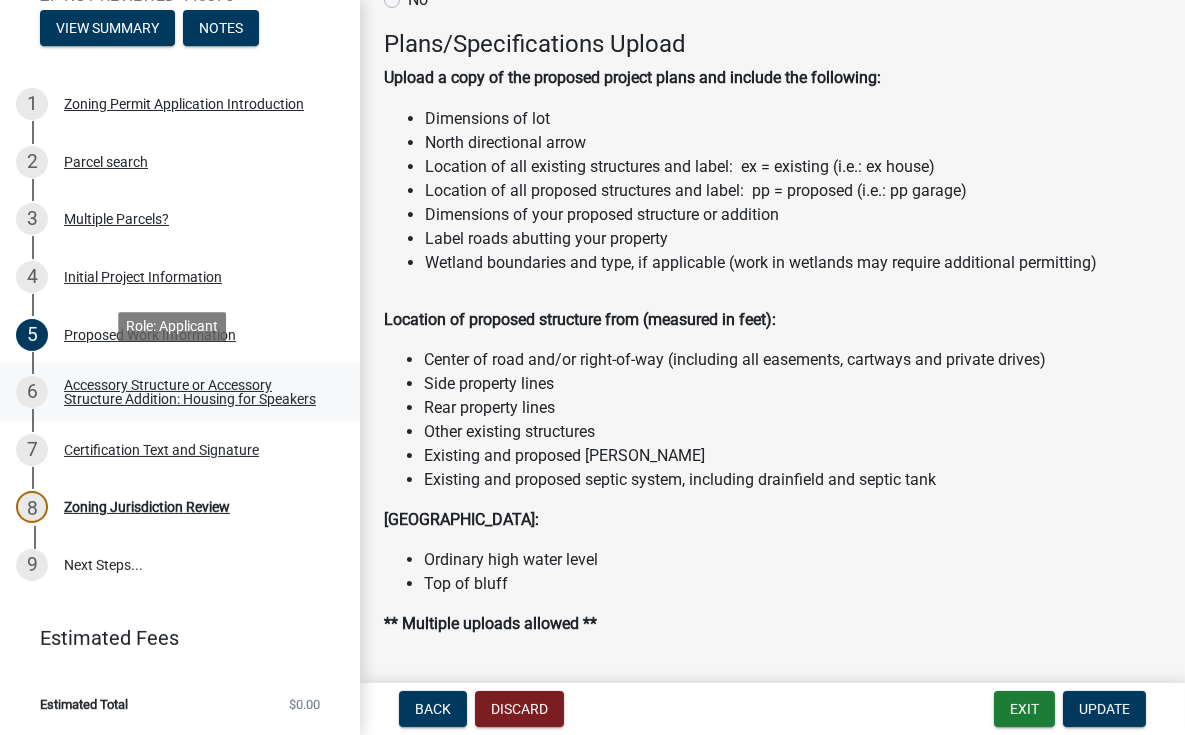click on "Accessory Structure or Accessory Structure Addition: Housing for Speakers" at bounding box center [196, 392] 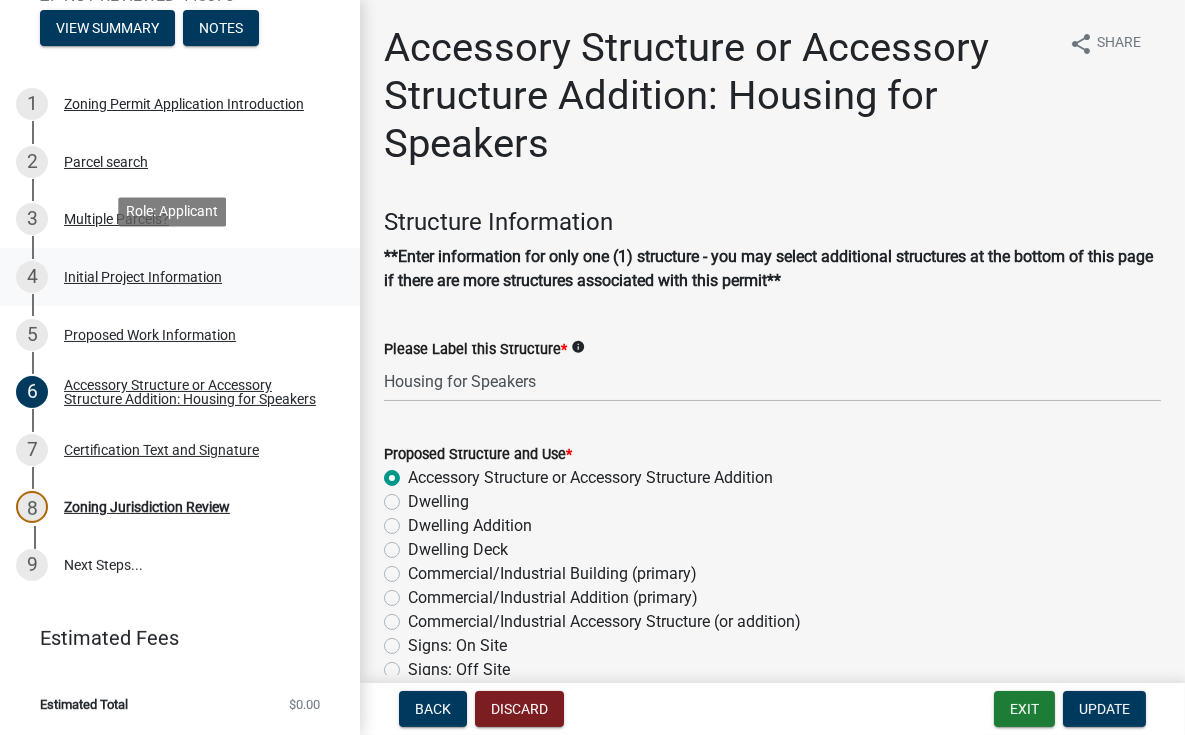 click on "Initial Project Information" at bounding box center (143, 277) 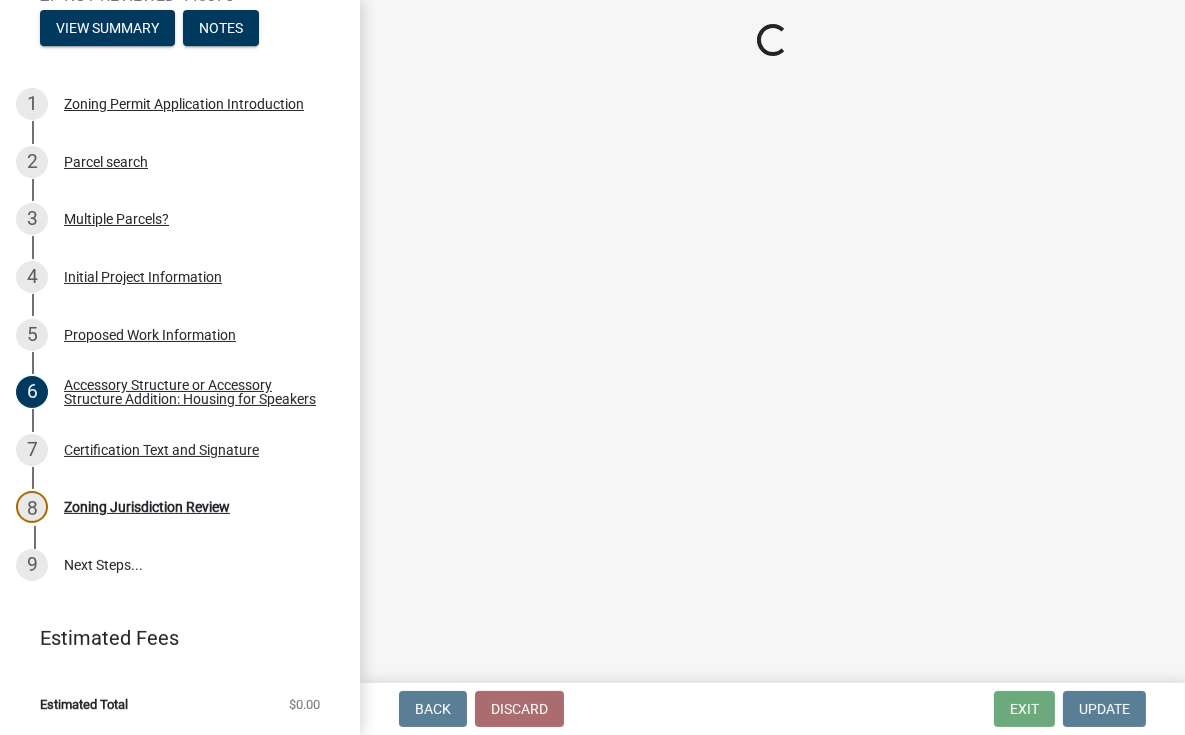 select on "33d21d3a-ebb3-419e-8315-ef7213d04586" 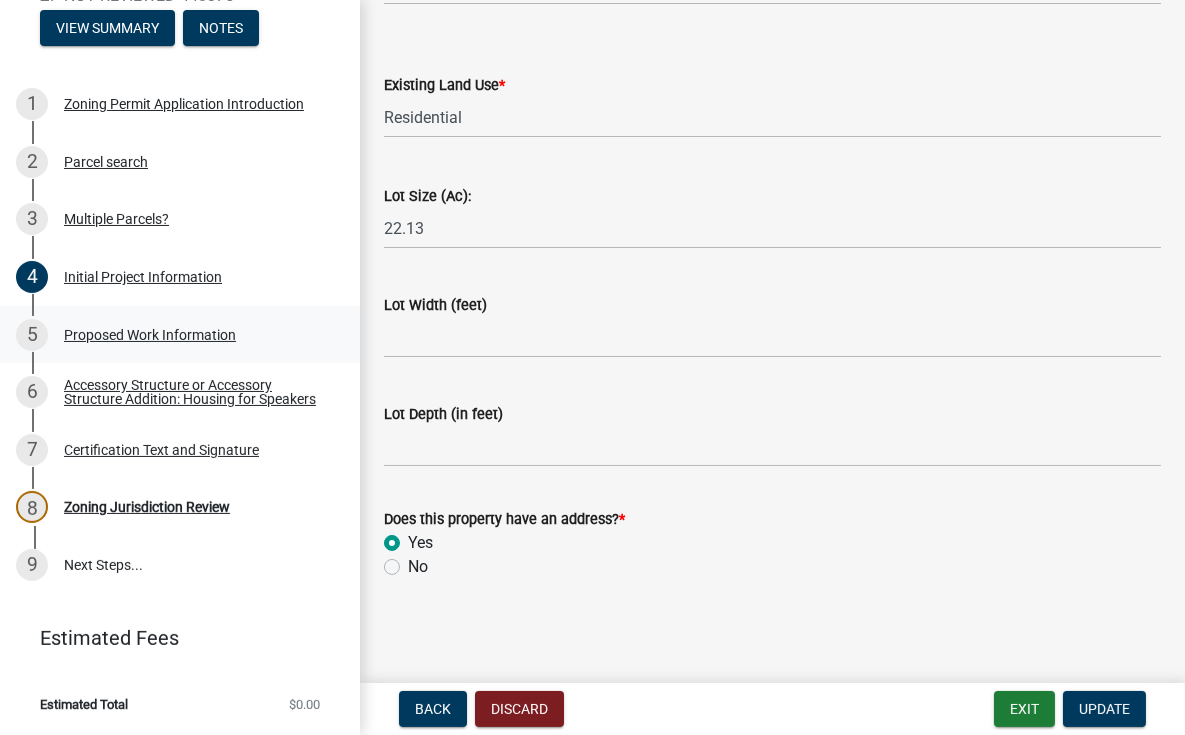 click on "Proposed Work Information" at bounding box center (150, 335) 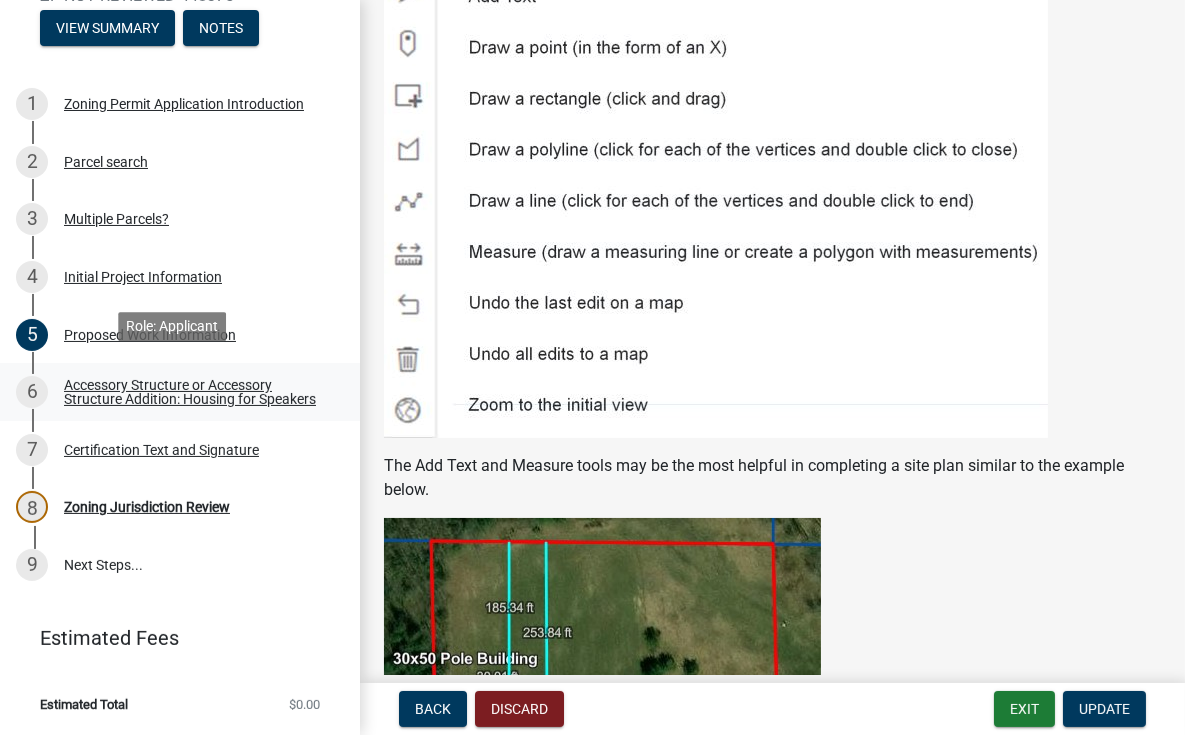 click on "Accessory Structure or Accessory Structure Addition: Housing for Speakers" at bounding box center [196, 392] 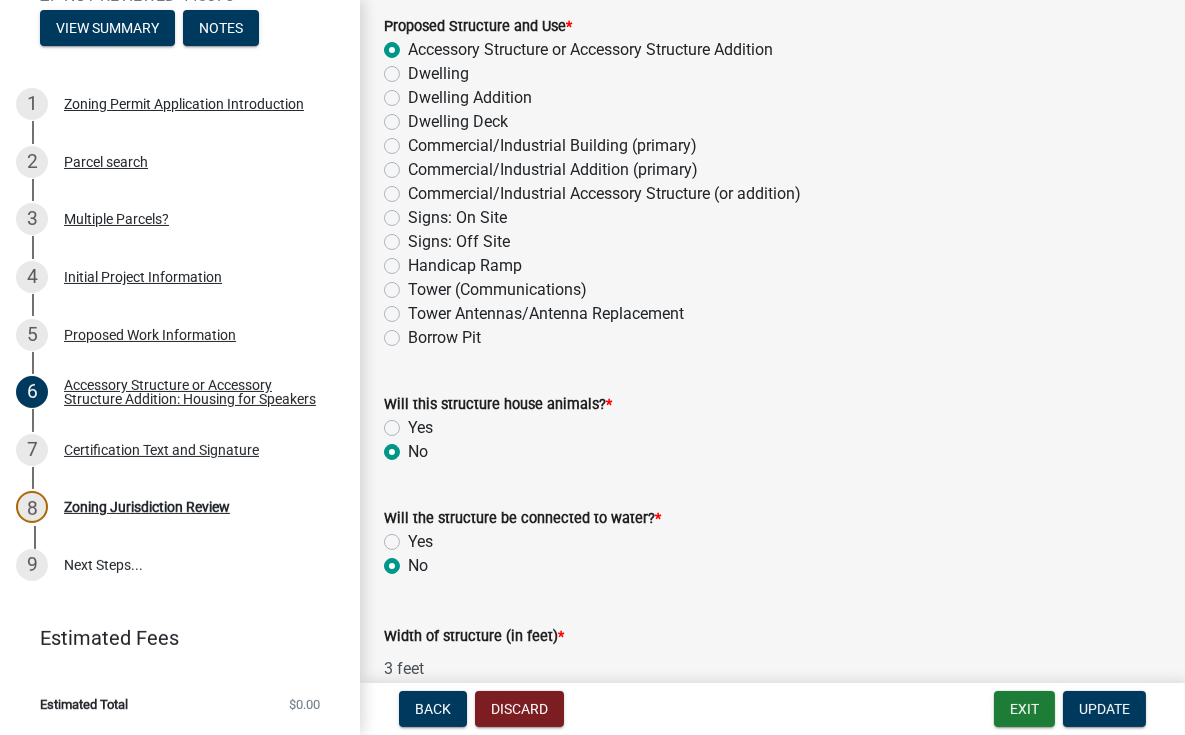 scroll, scrollTop: 0, scrollLeft: 0, axis: both 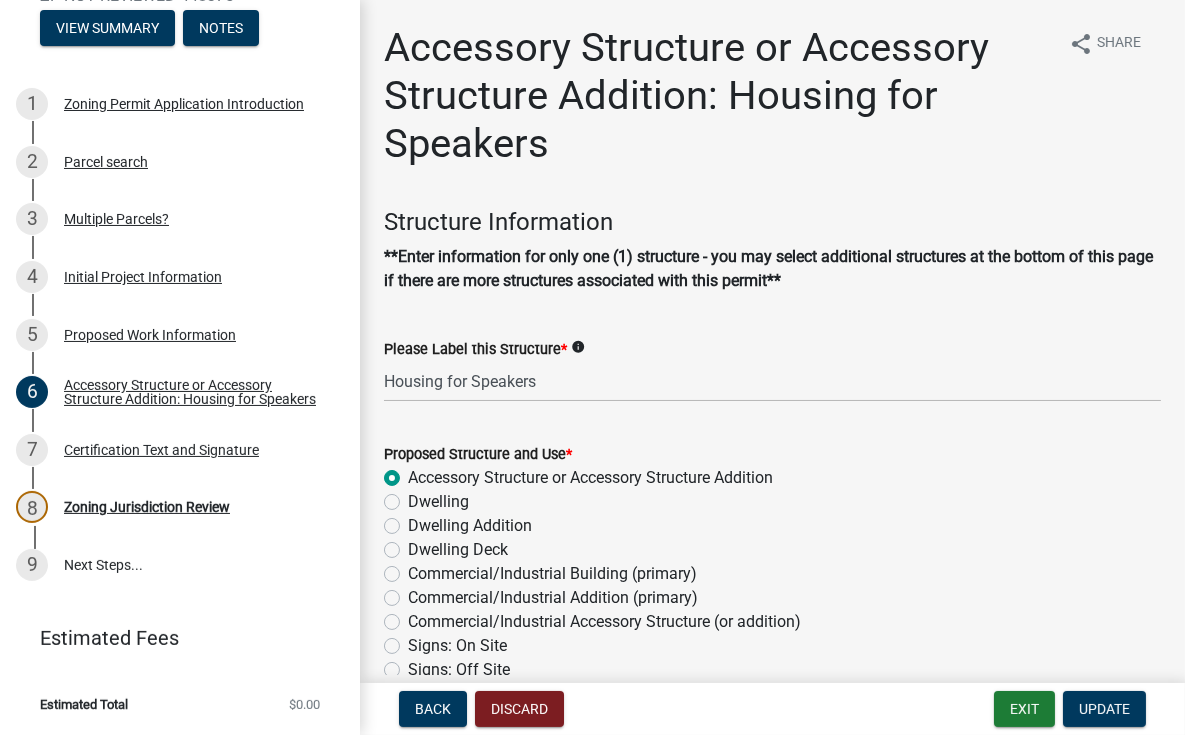 click on "7     Certification Text and Signature" at bounding box center [172, 450] 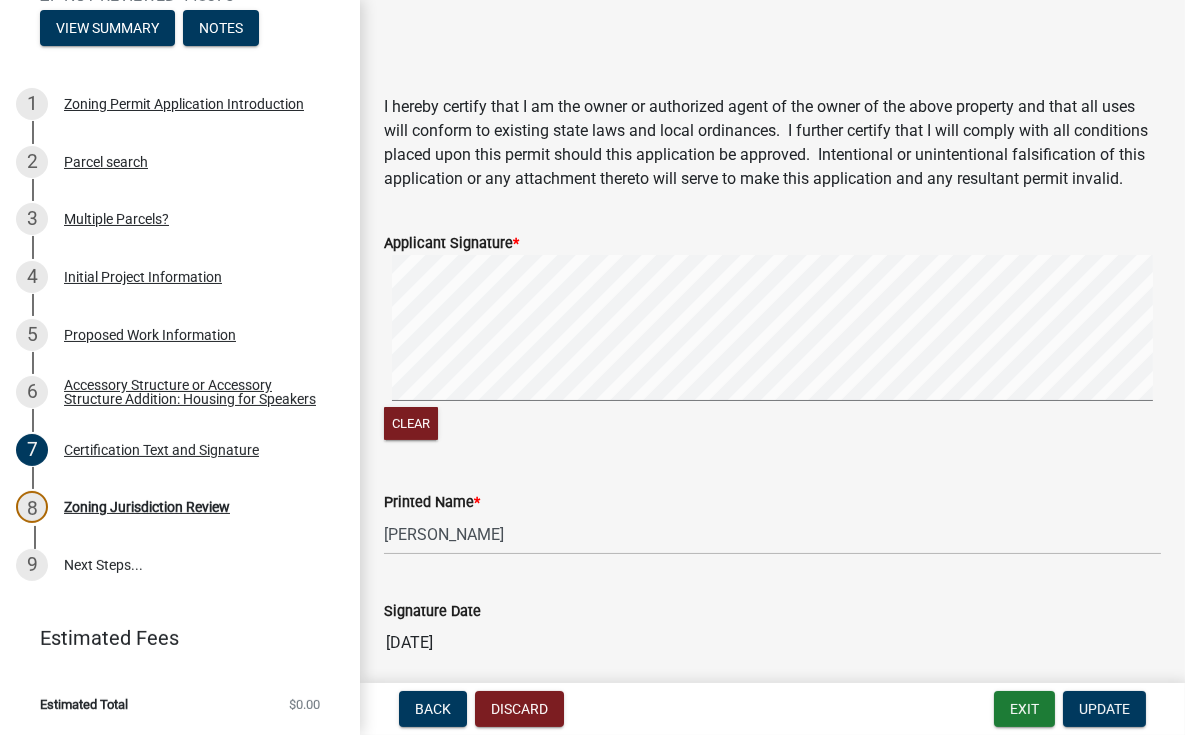 scroll, scrollTop: 200, scrollLeft: 0, axis: vertical 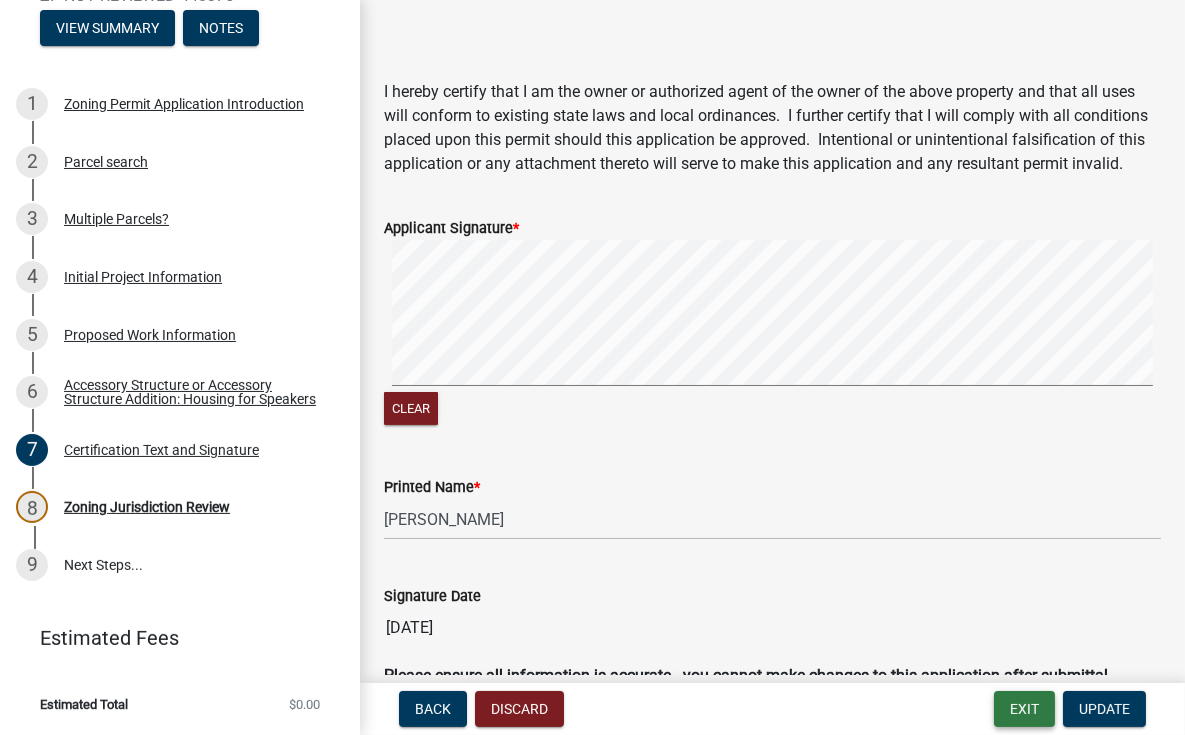 click on "Exit" at bounding box center [1024, 709] 